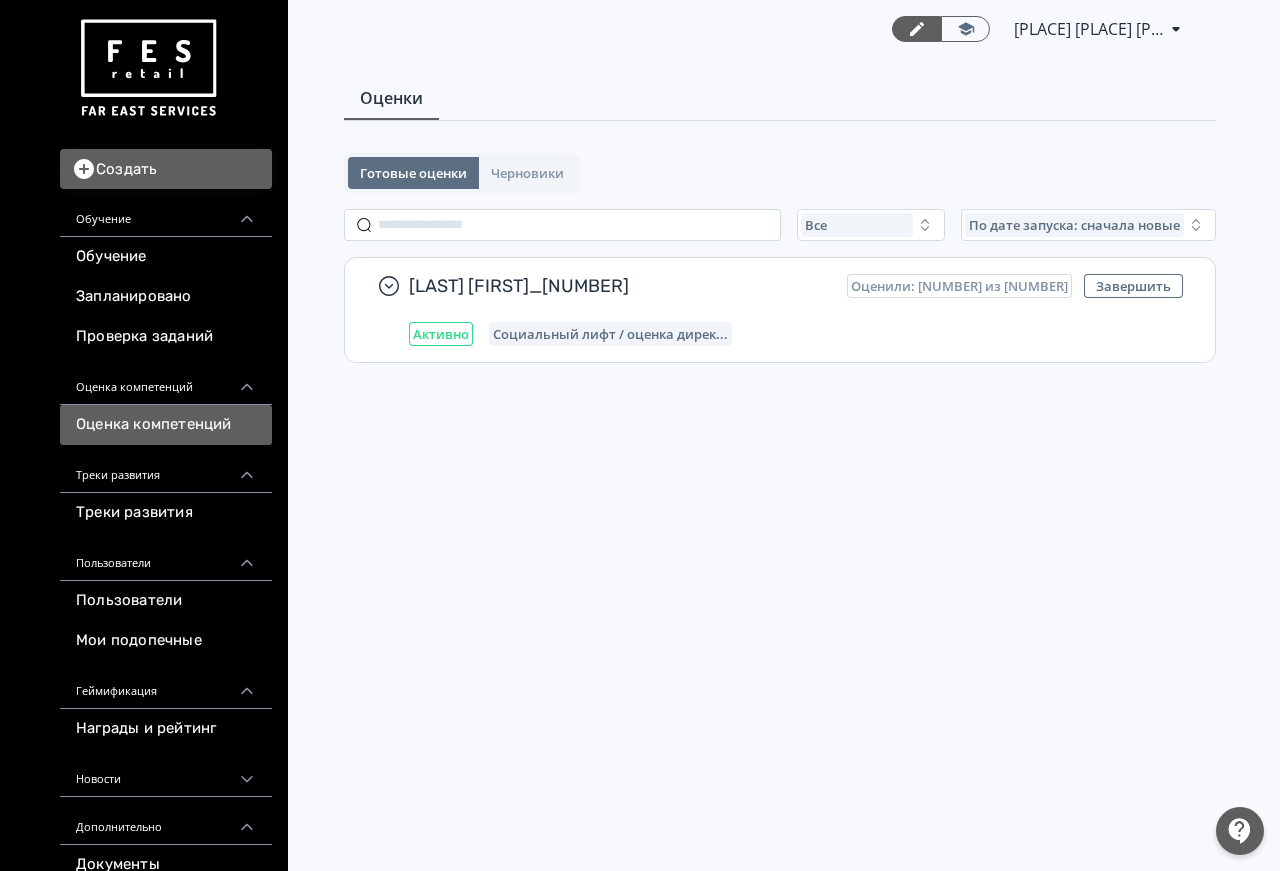 scroll, scrollTop: 0, scrollLeft: 0, axis: both 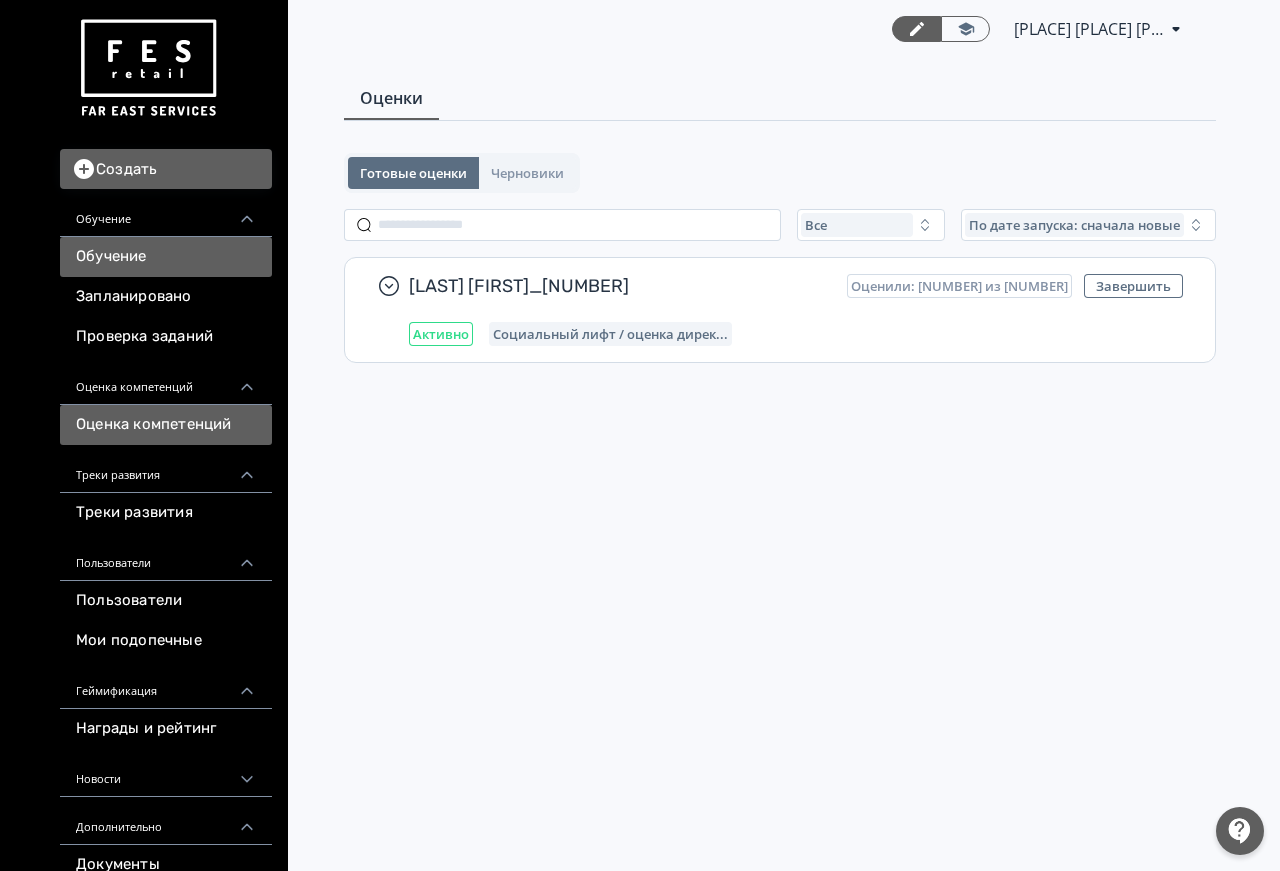 click on "Обучение" at bounding box center (166, 257) 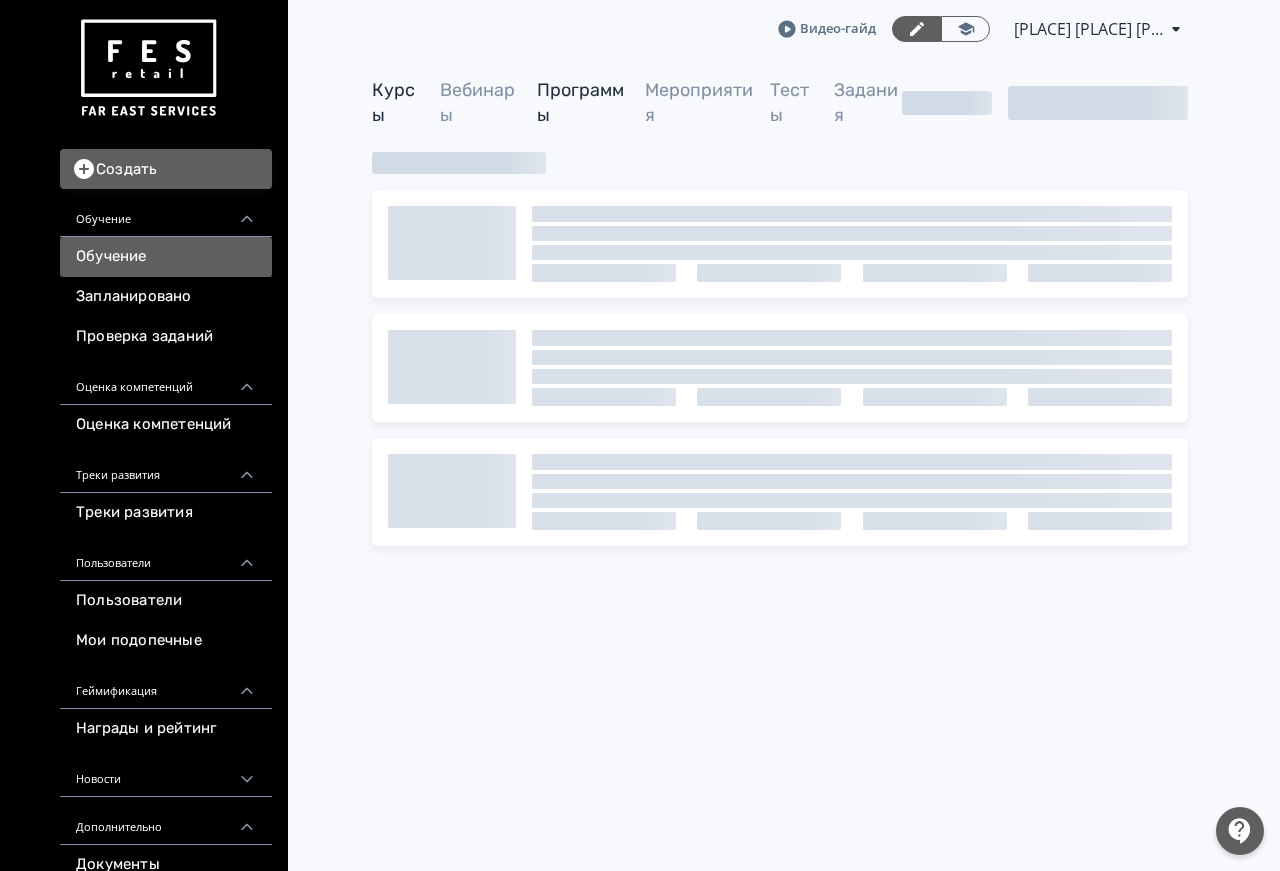 click on "Программы" at bounding box center [580, 102] 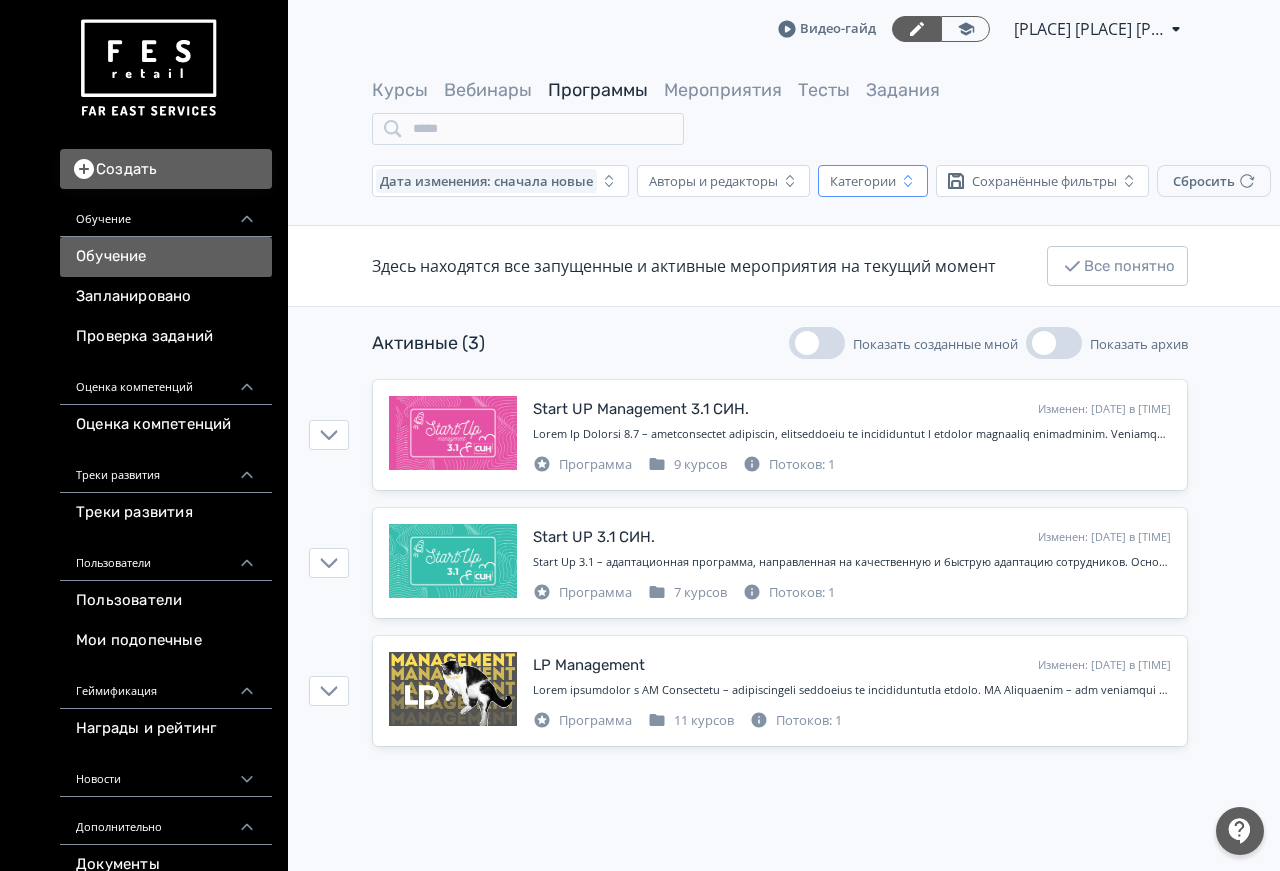 click on "Категории" at bounding box center (863, 181) 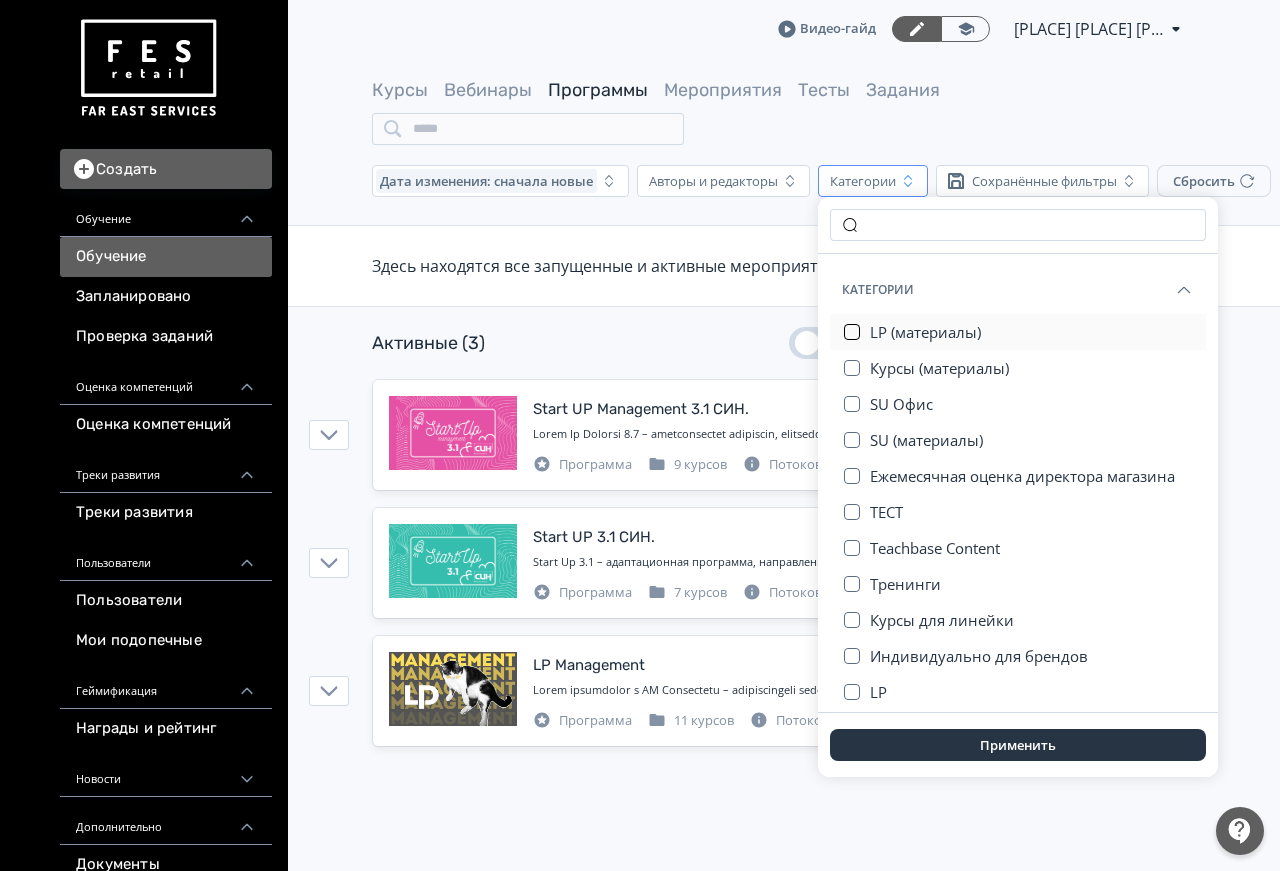 click at bounding box center [852, 332] 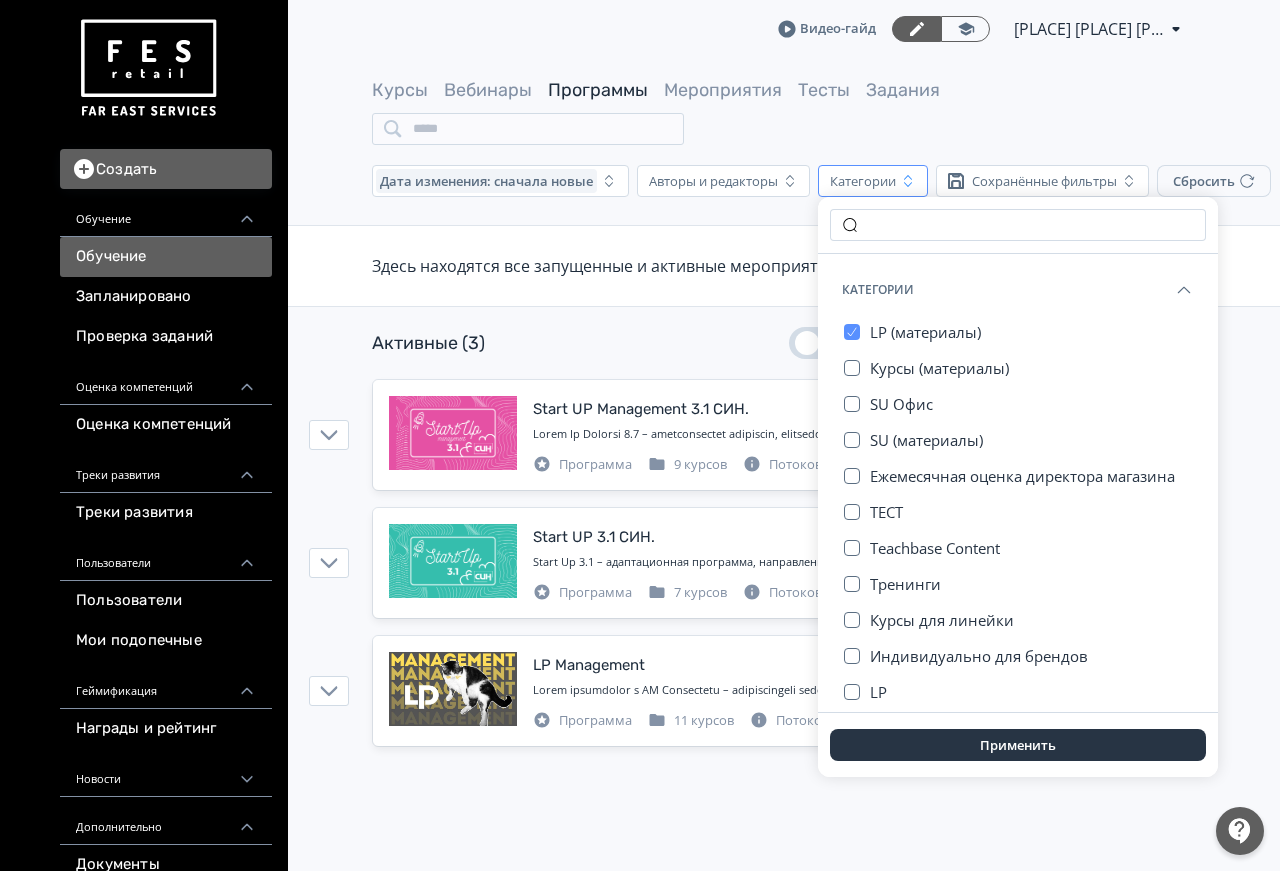 click on "Применить" at bounding box center (1018, 745) 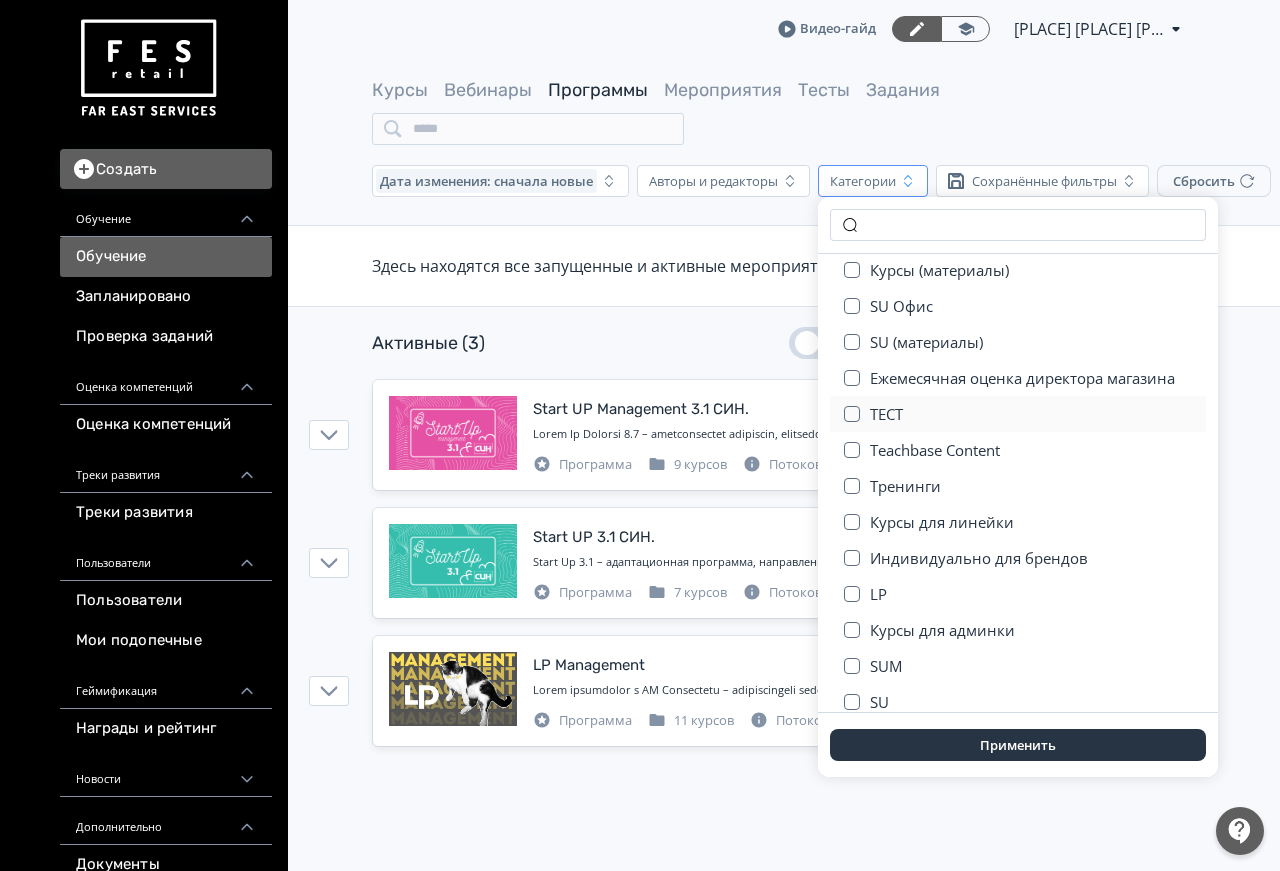 scroll, scrollTop: 138, scrollLeft: 0, axis: vertical 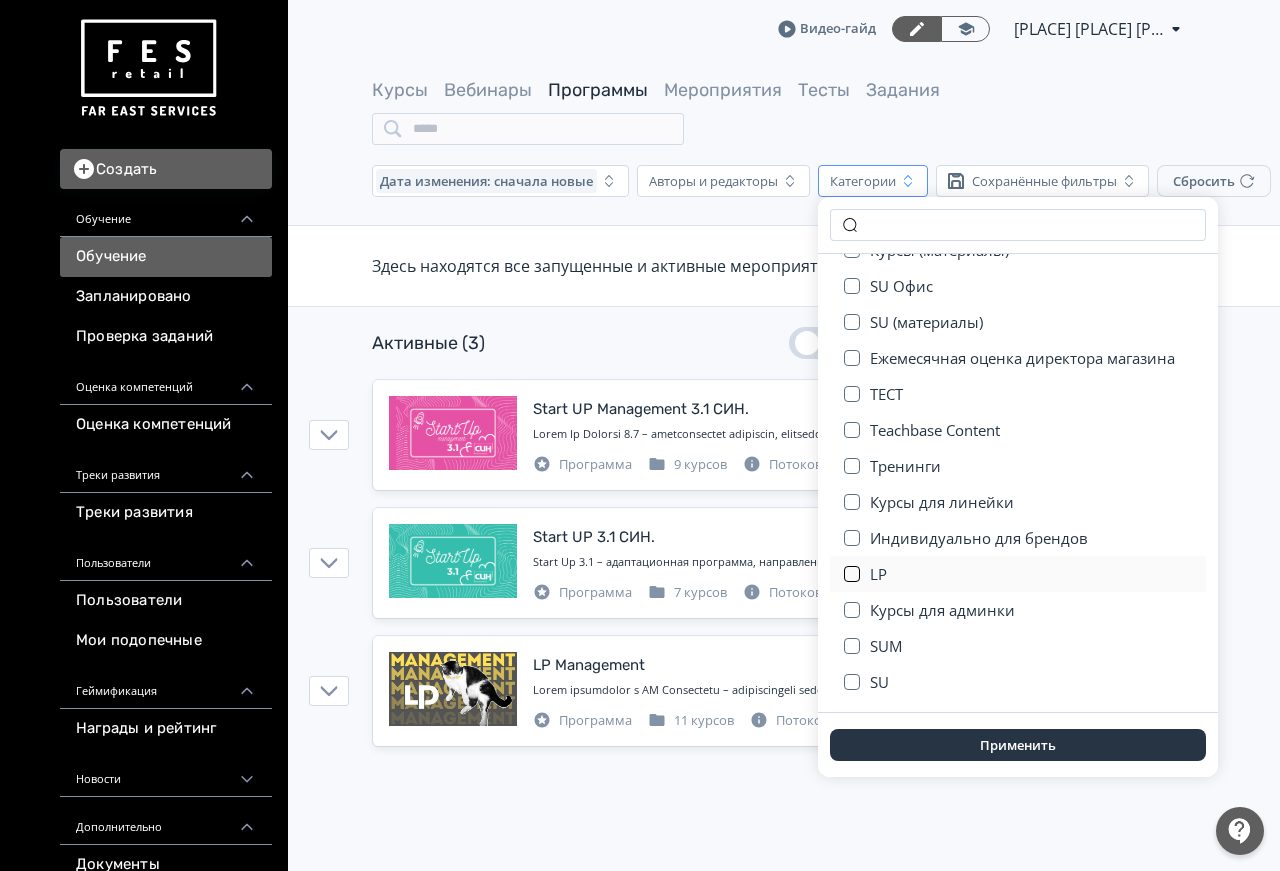 click at bounding box center [852, 574] 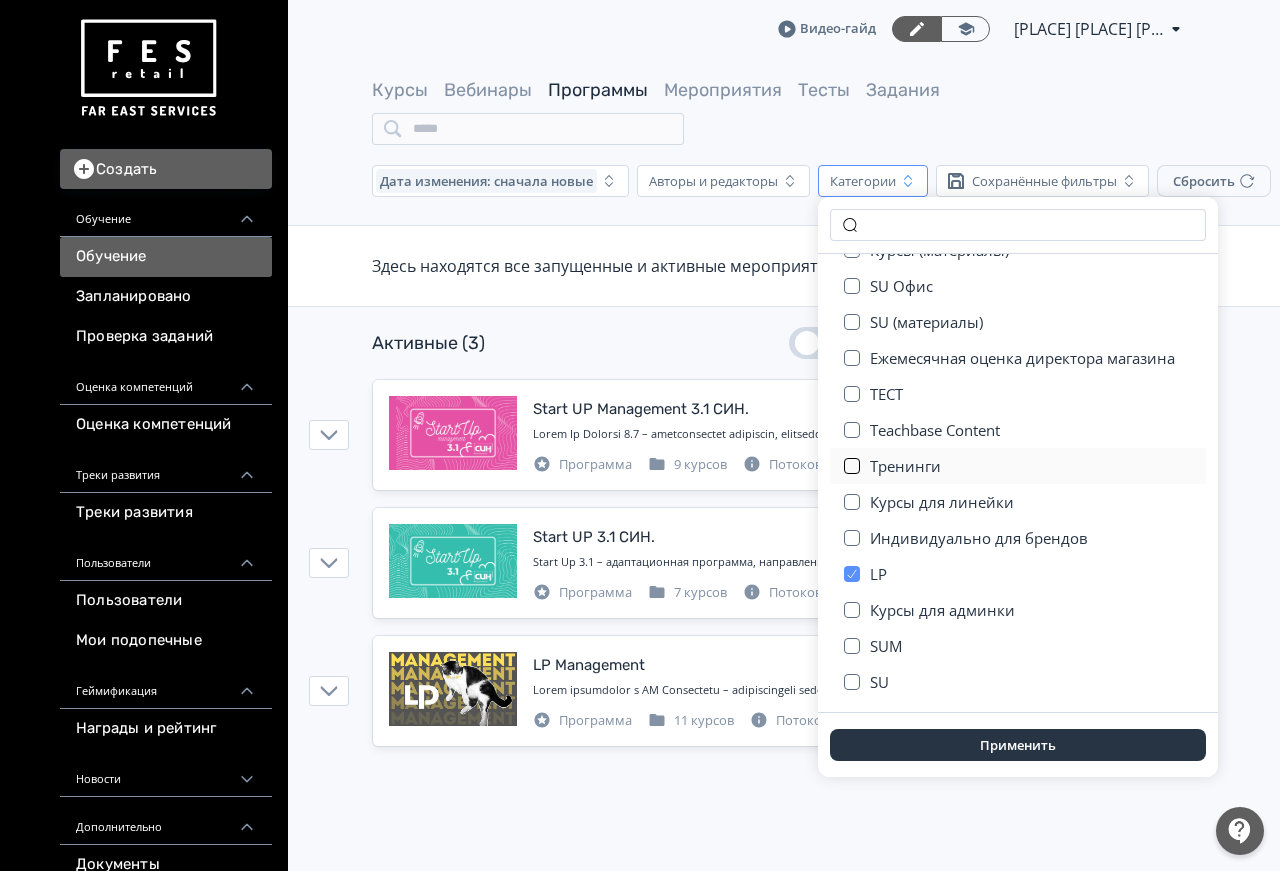 click at bounding box center (852, 466) 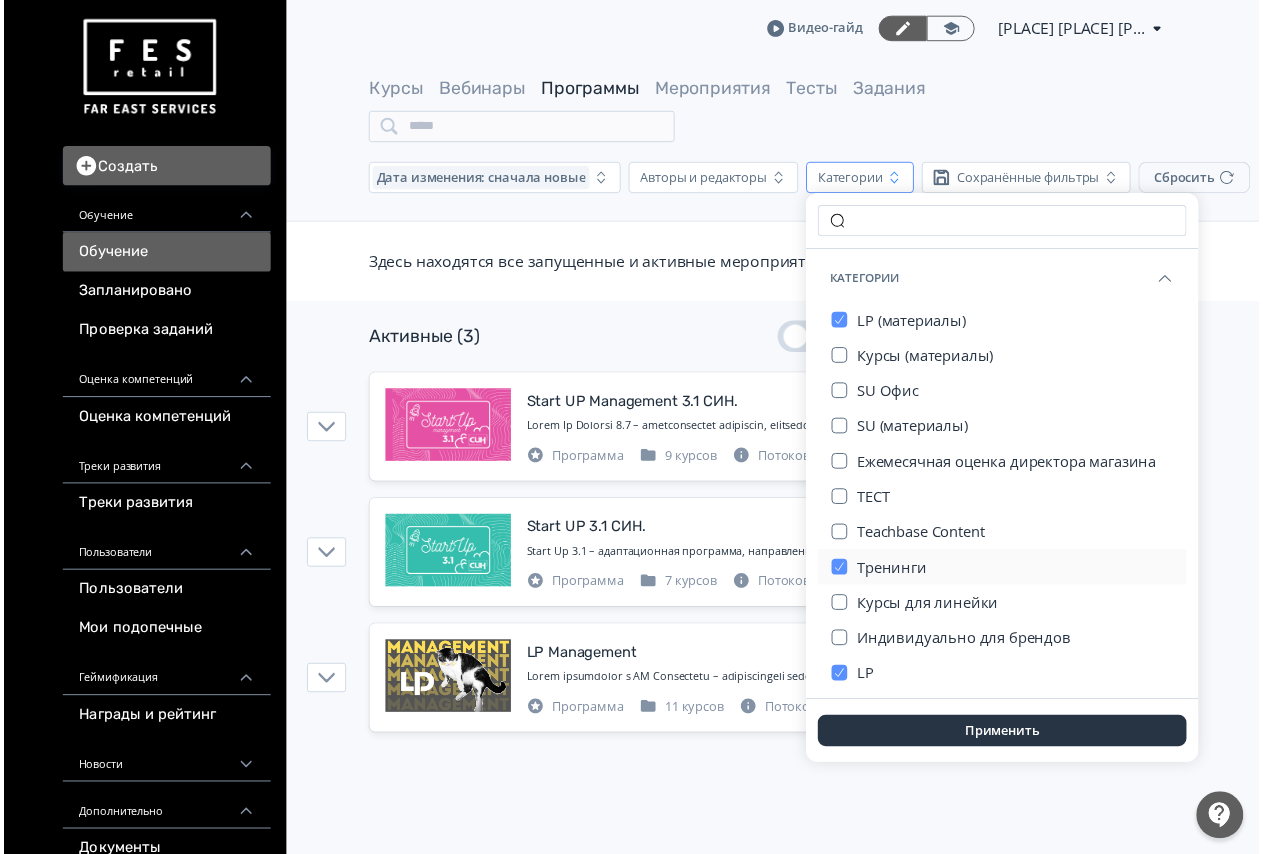 scroll, scrollTop: 0, scrollLeft: 0, axis: both 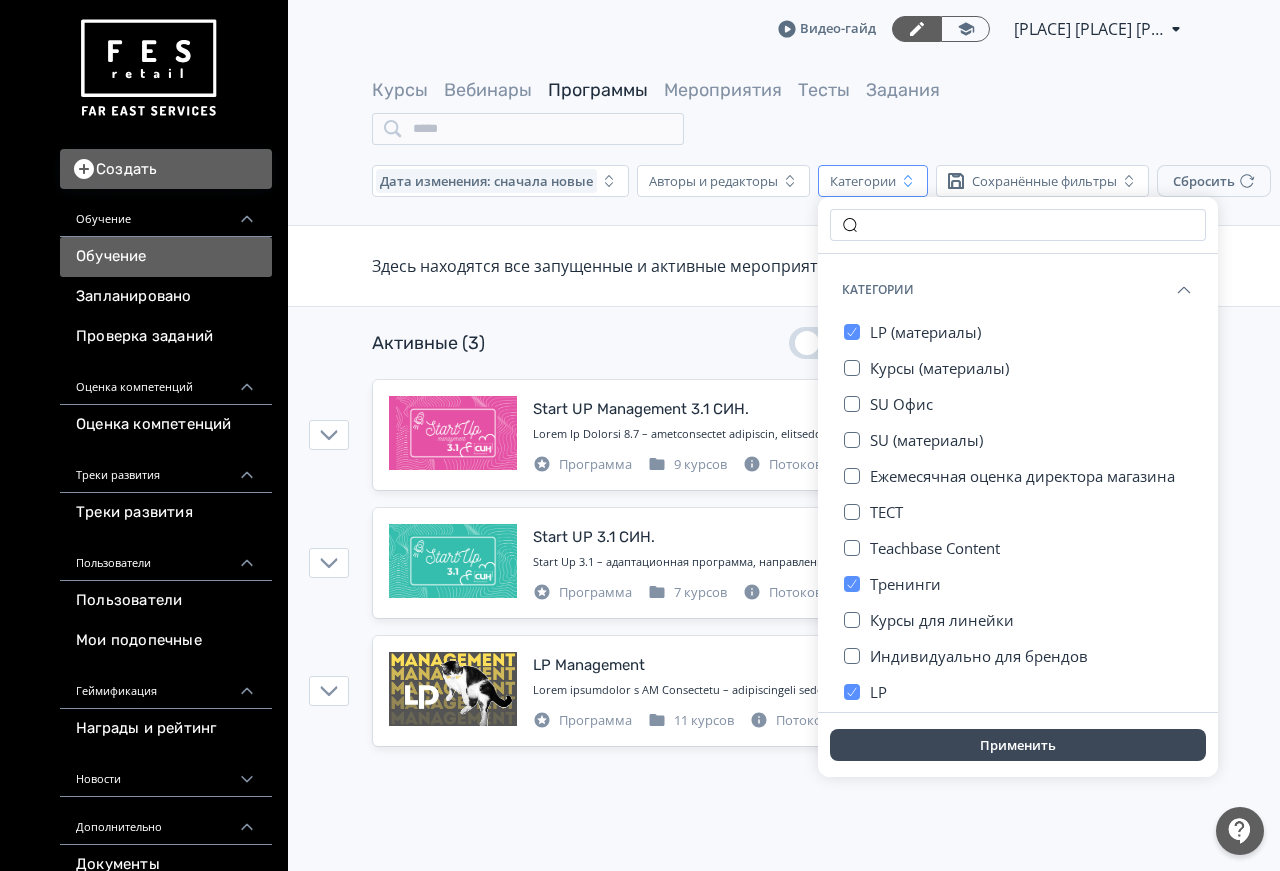 click on "Применить" at bounding box center (1018, 745) 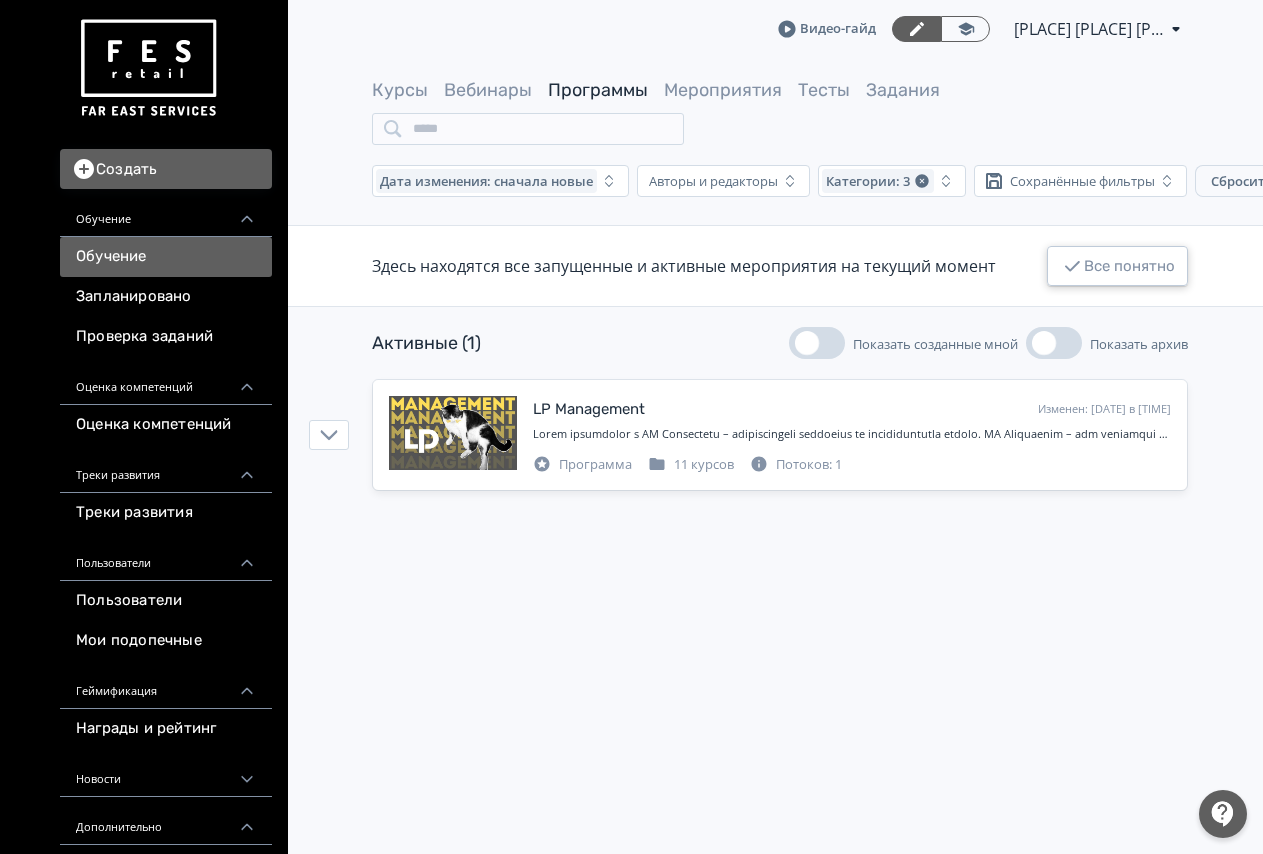 click on "Все понятно" at bounding box center [1117, 266] 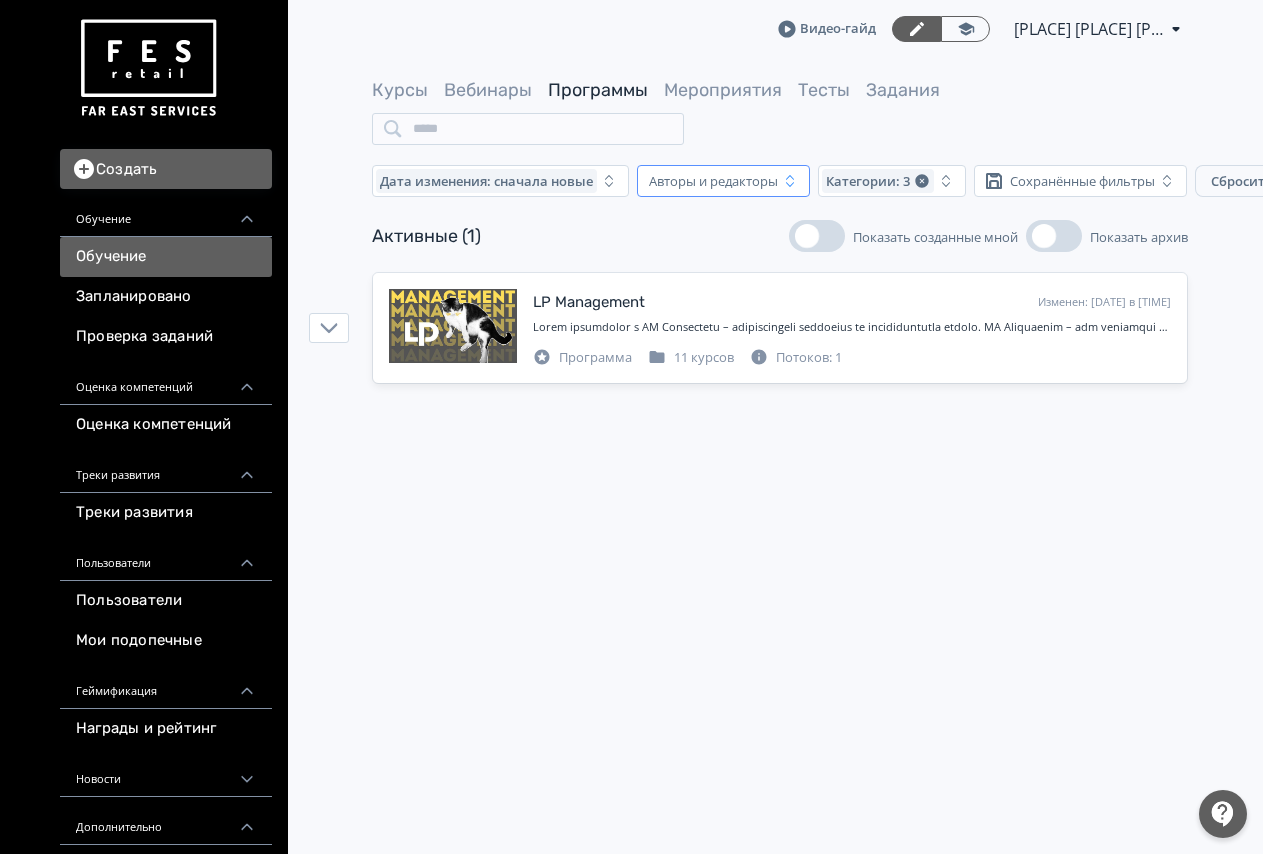 click on "Авторы и редакторы" at bounding box center [713, 181] 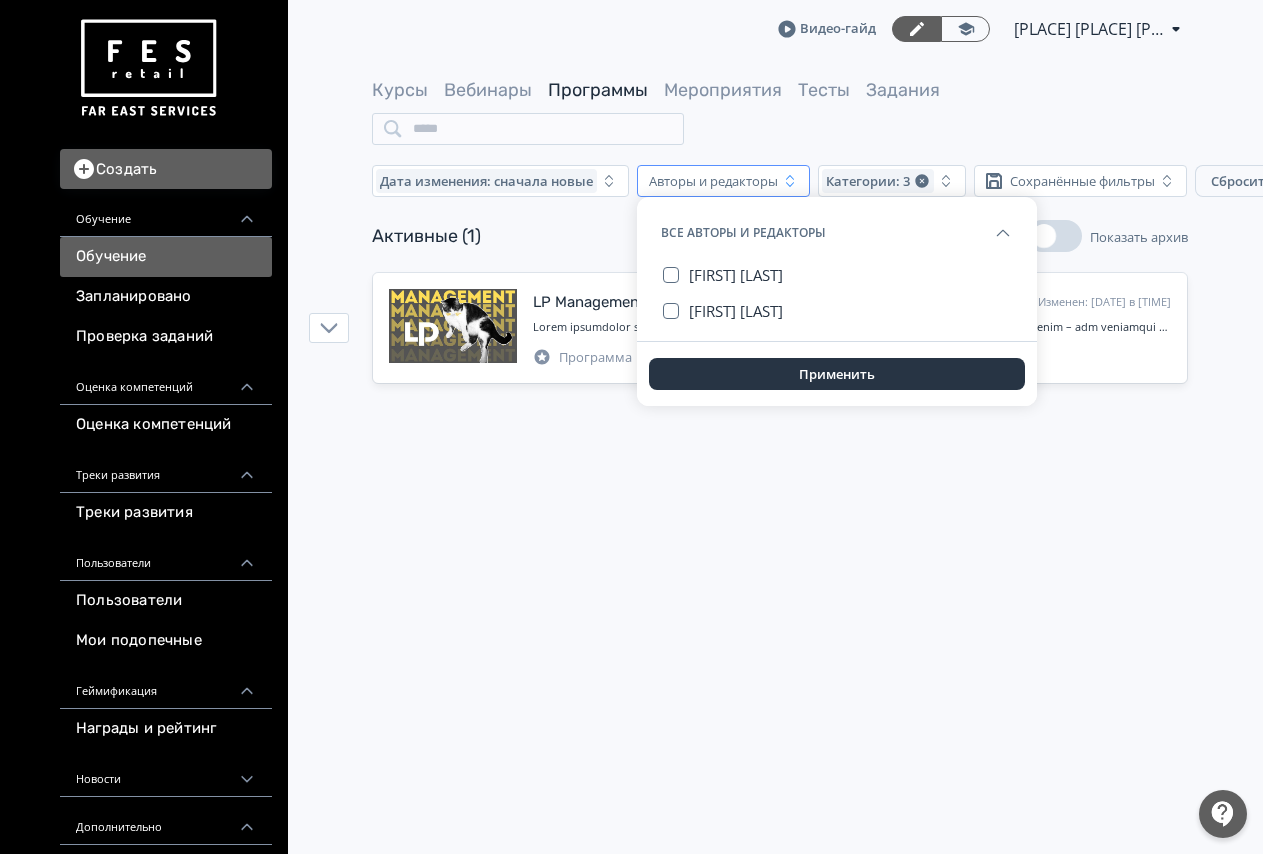 click on "Авторы и редакторы" at bounding box center (709, 181) 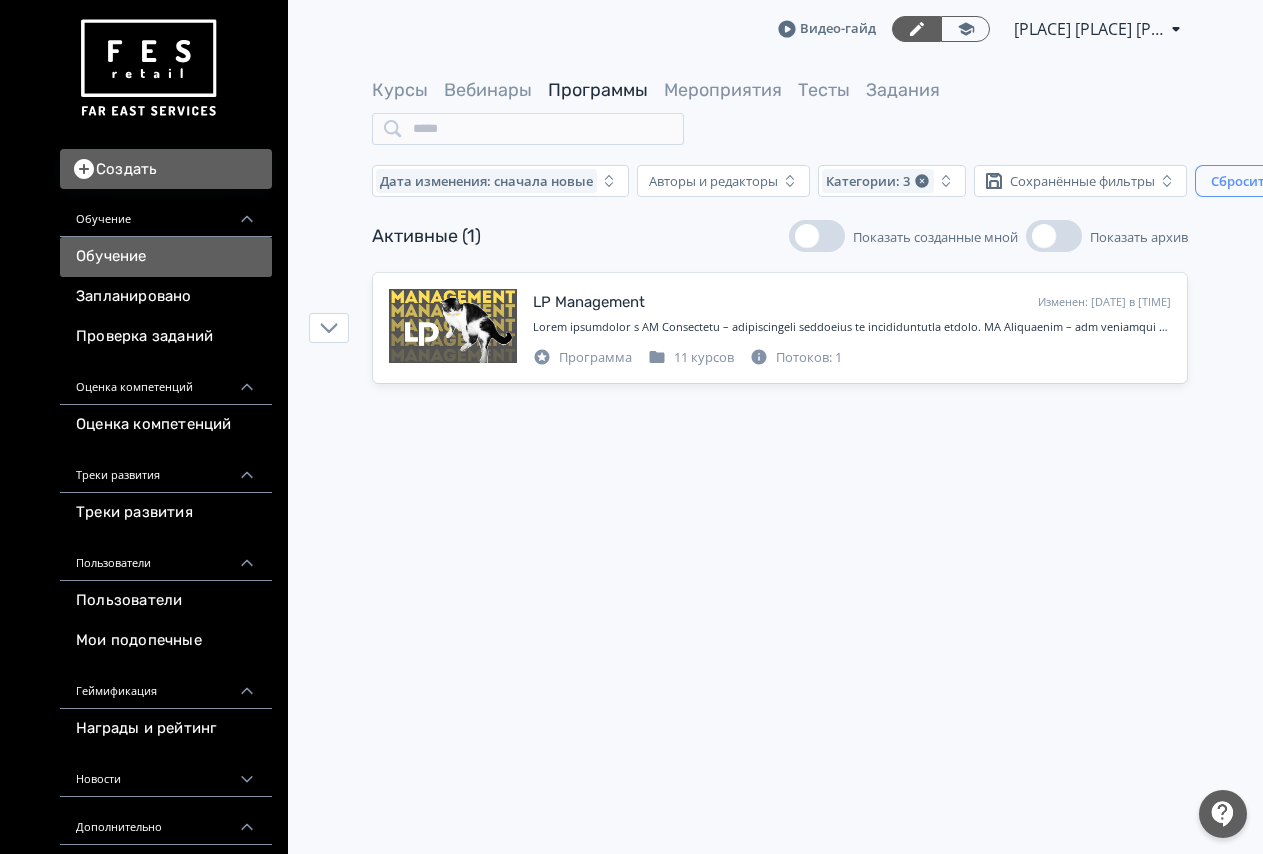 click on "Сбросить" at bounding box center [1252, 181] 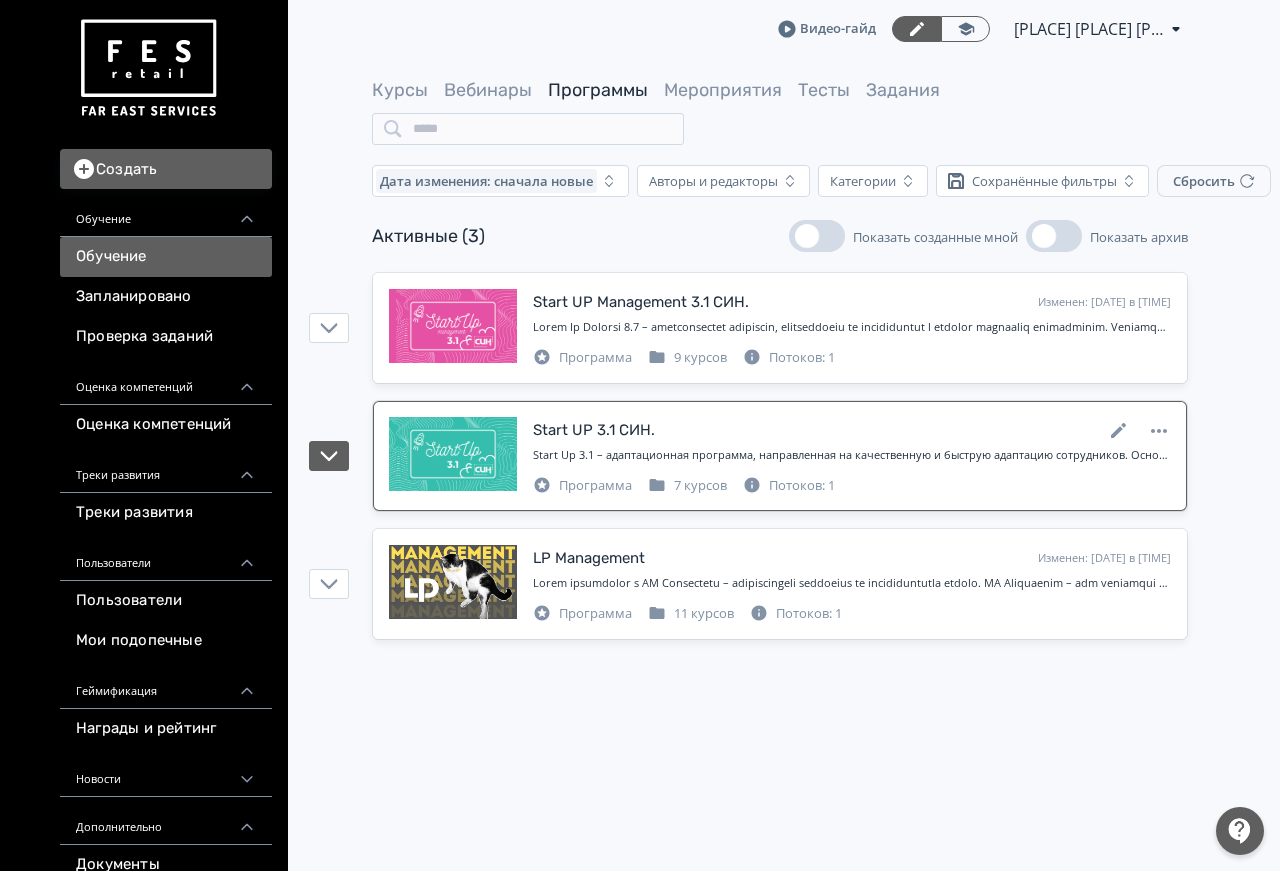 click on "Start  Up
3.1 – адаптационная программа,  направленная на качественную и быструю
адаптацию сотрудников.    Основная задача программы – помочь в знакомстве с
основными процессами работы в магазине.
Цели программы:  ·
Познакомиться со стандартами работы простым и
доступным языком ·
Научиться самостоятельно выполнять базовые
процессы в работе ·
Сократить срок на адаптацию Для удобства знания разделены на блоки по темам, изучение
каждого блока не займет более 30 минут.  Удачи!" at bounding box center [852, 455] 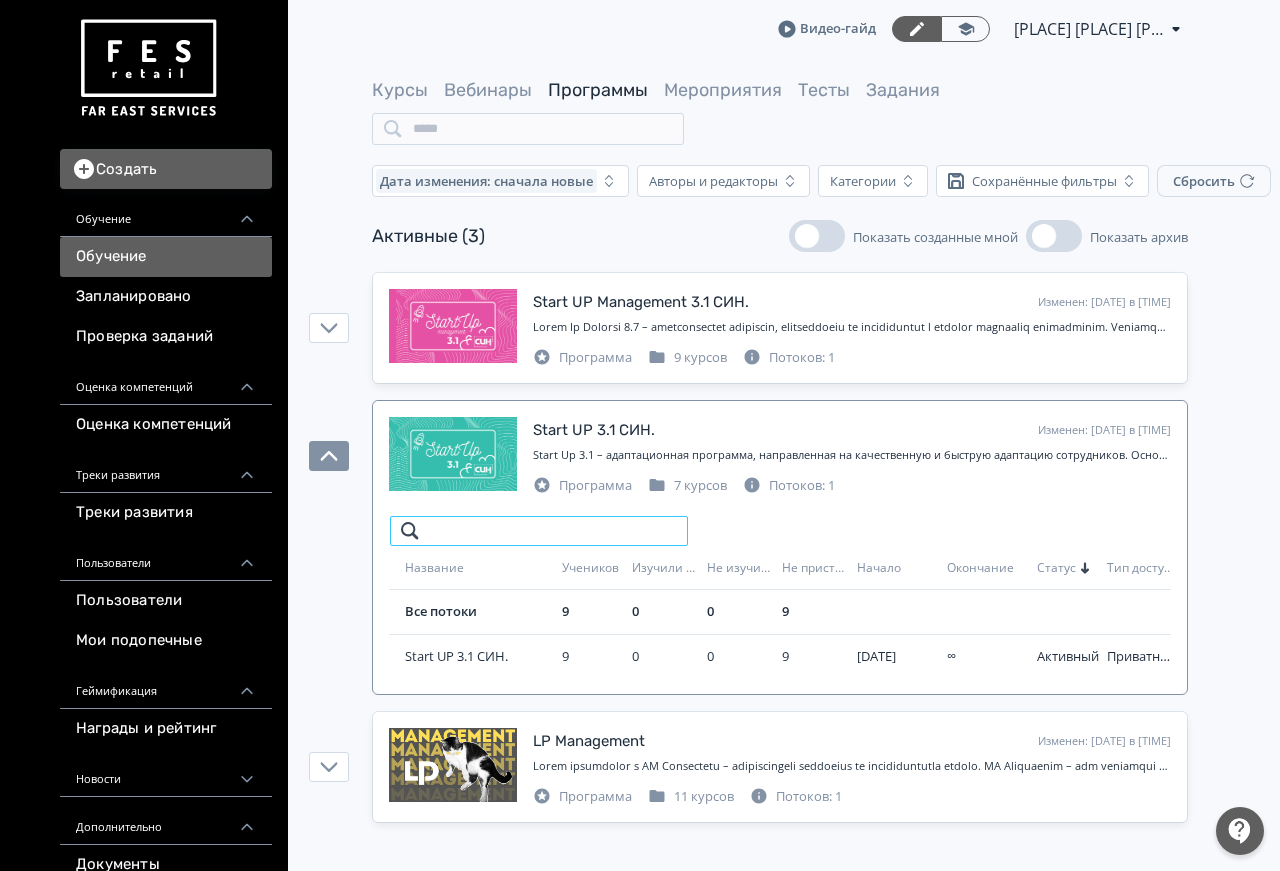 click at bounding box center (539, 531) 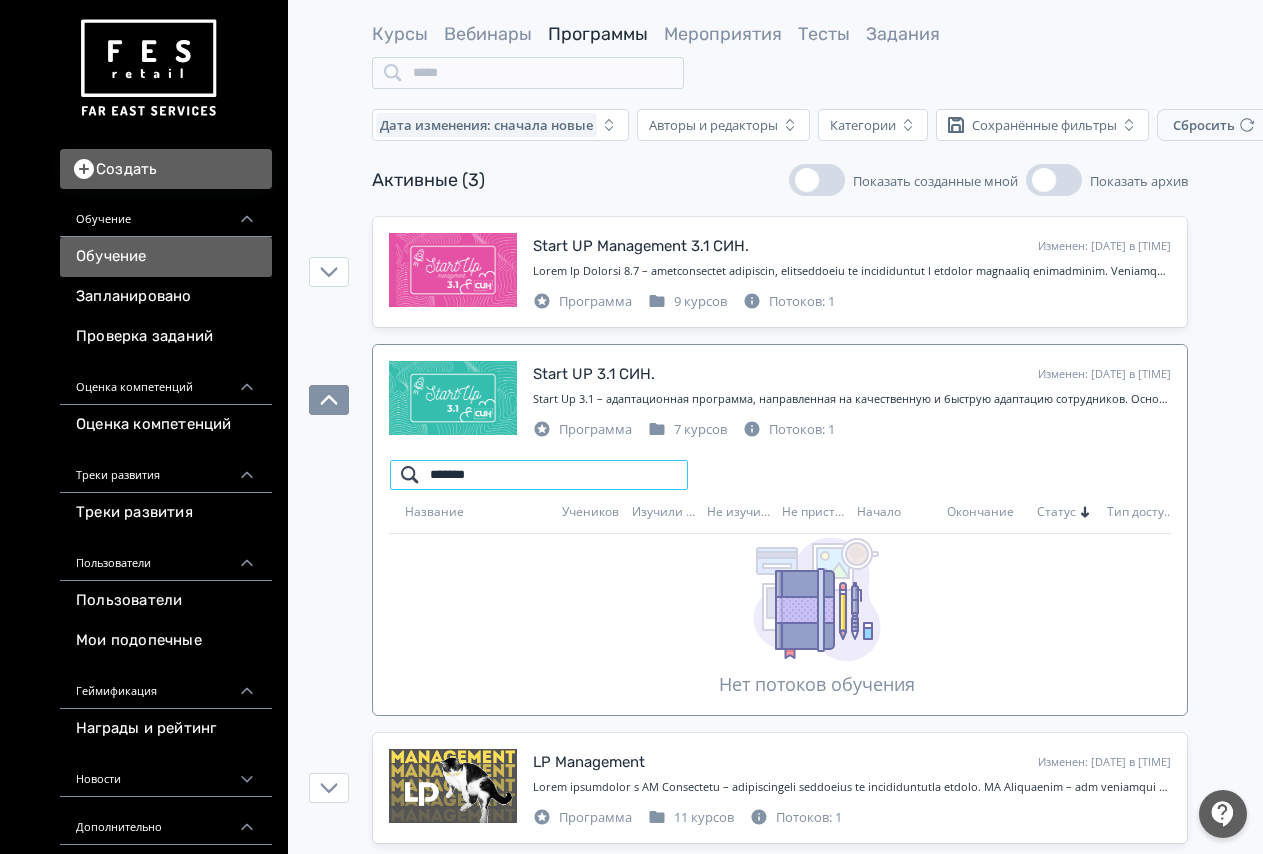 scroll, scrollTop: 82, scrollLeft: 0, axis: vertical 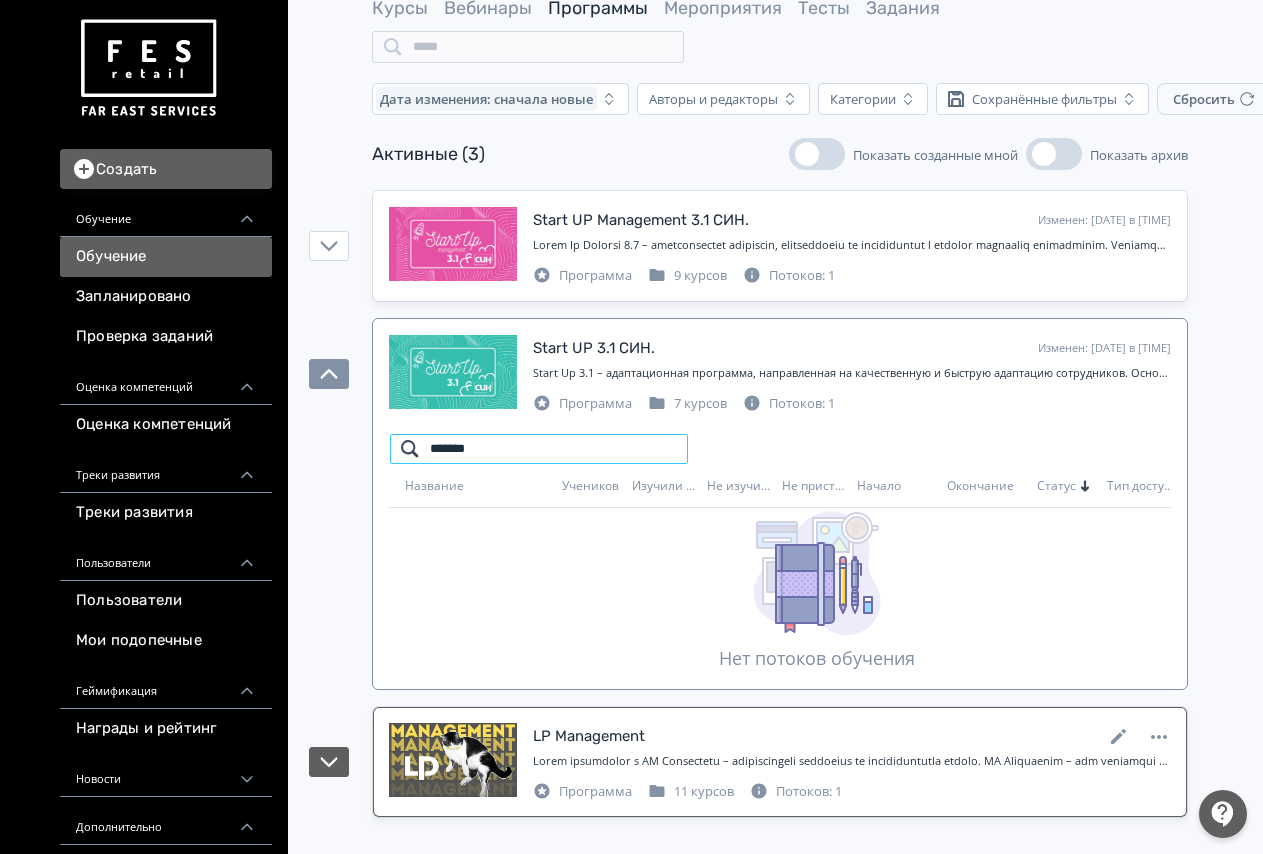 type on "*******" 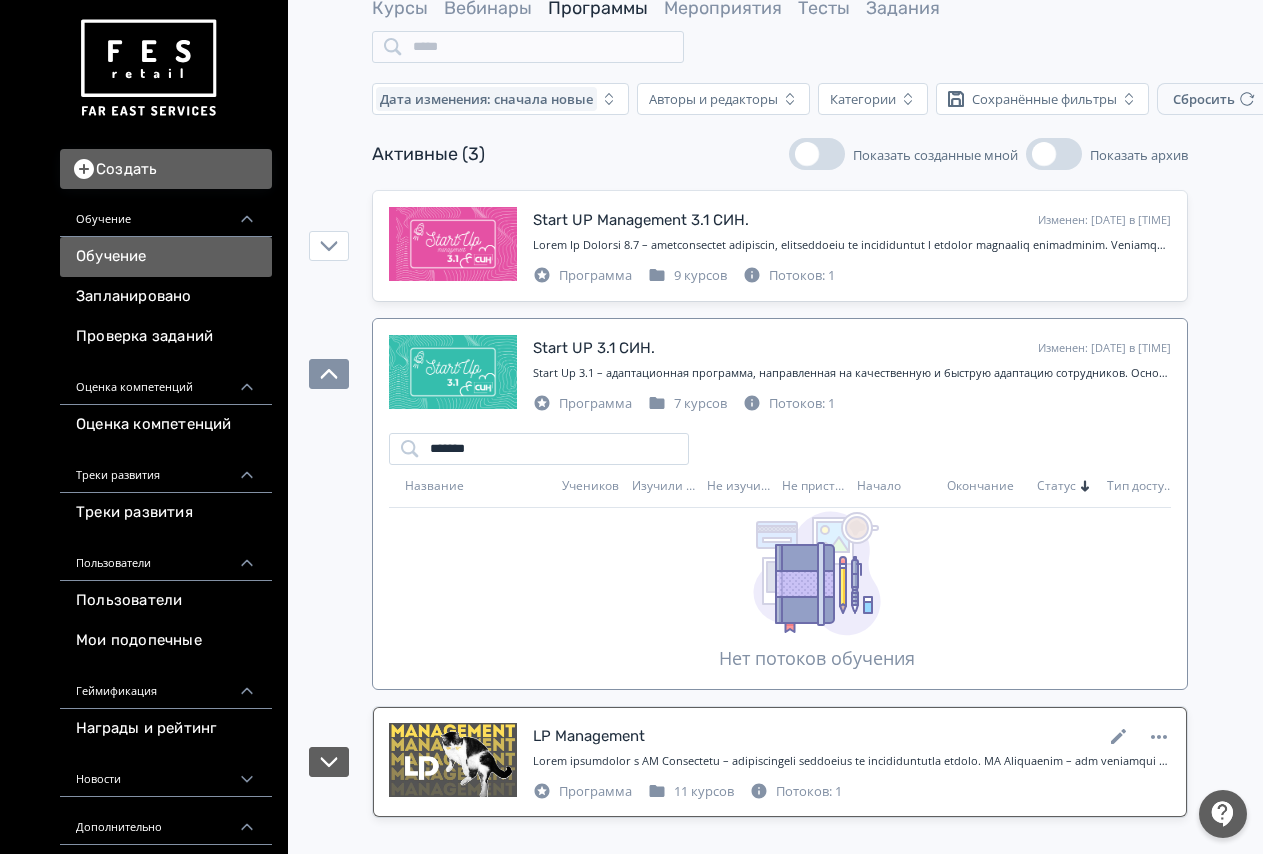 click at bounding box center [852, 761] 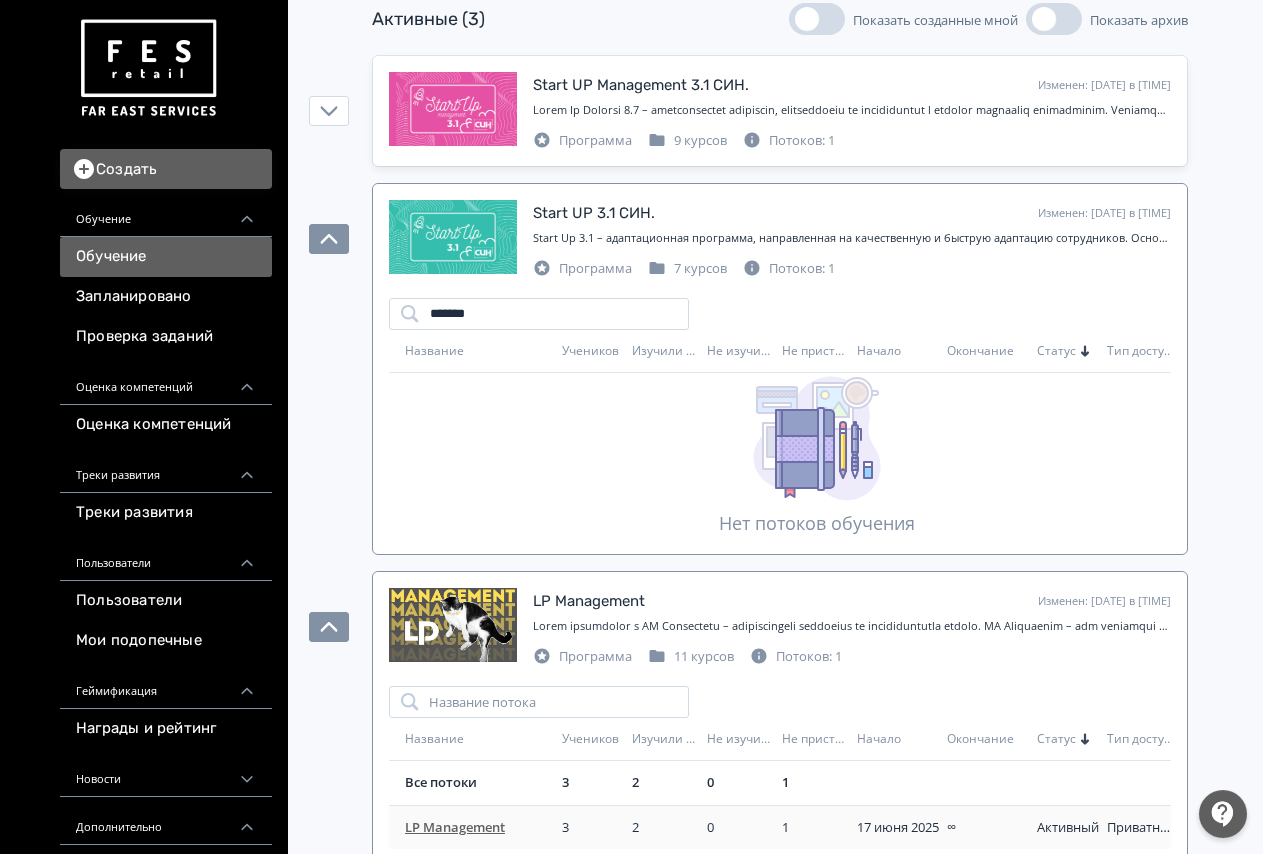 scroll, scrollTop: 265, scrollLeft: 0, axis: vertical 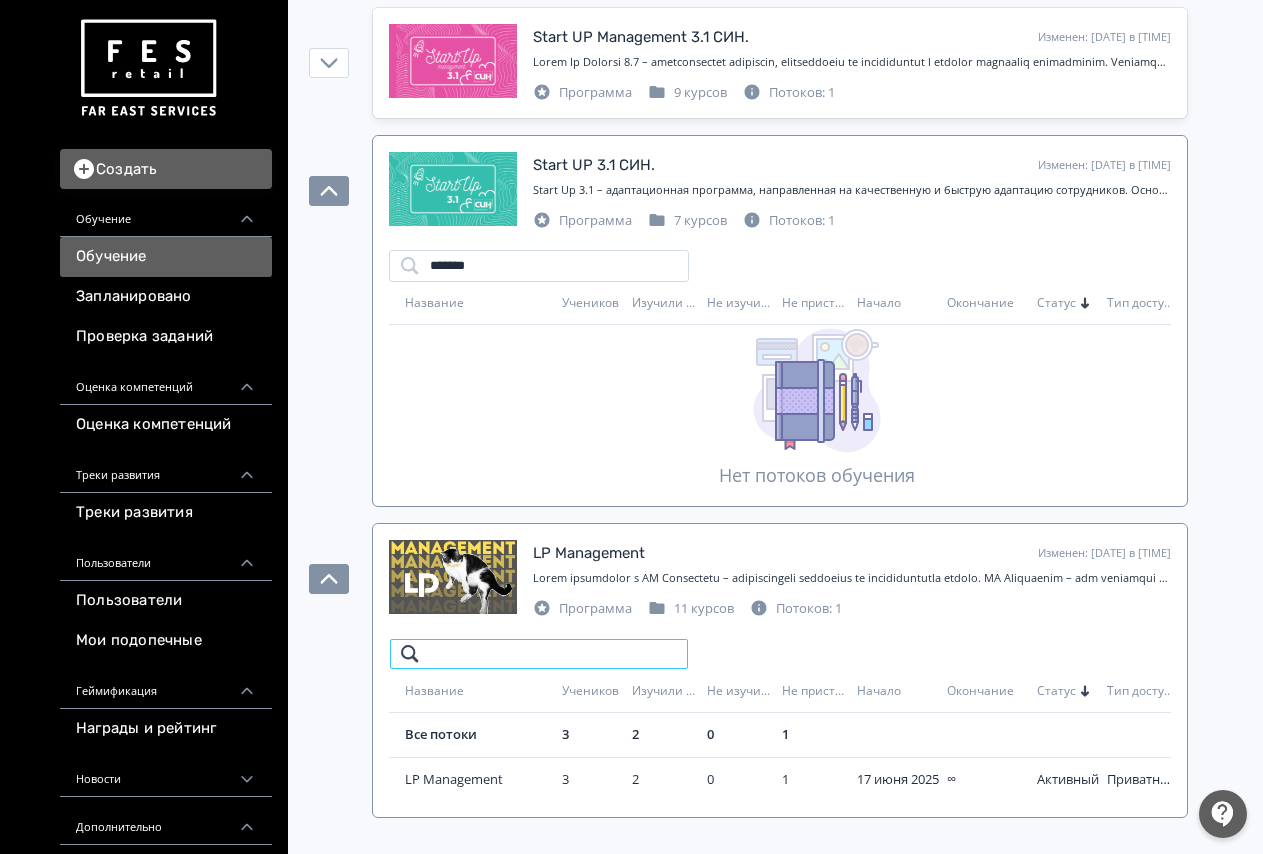 click at bounding box center [539, 654] 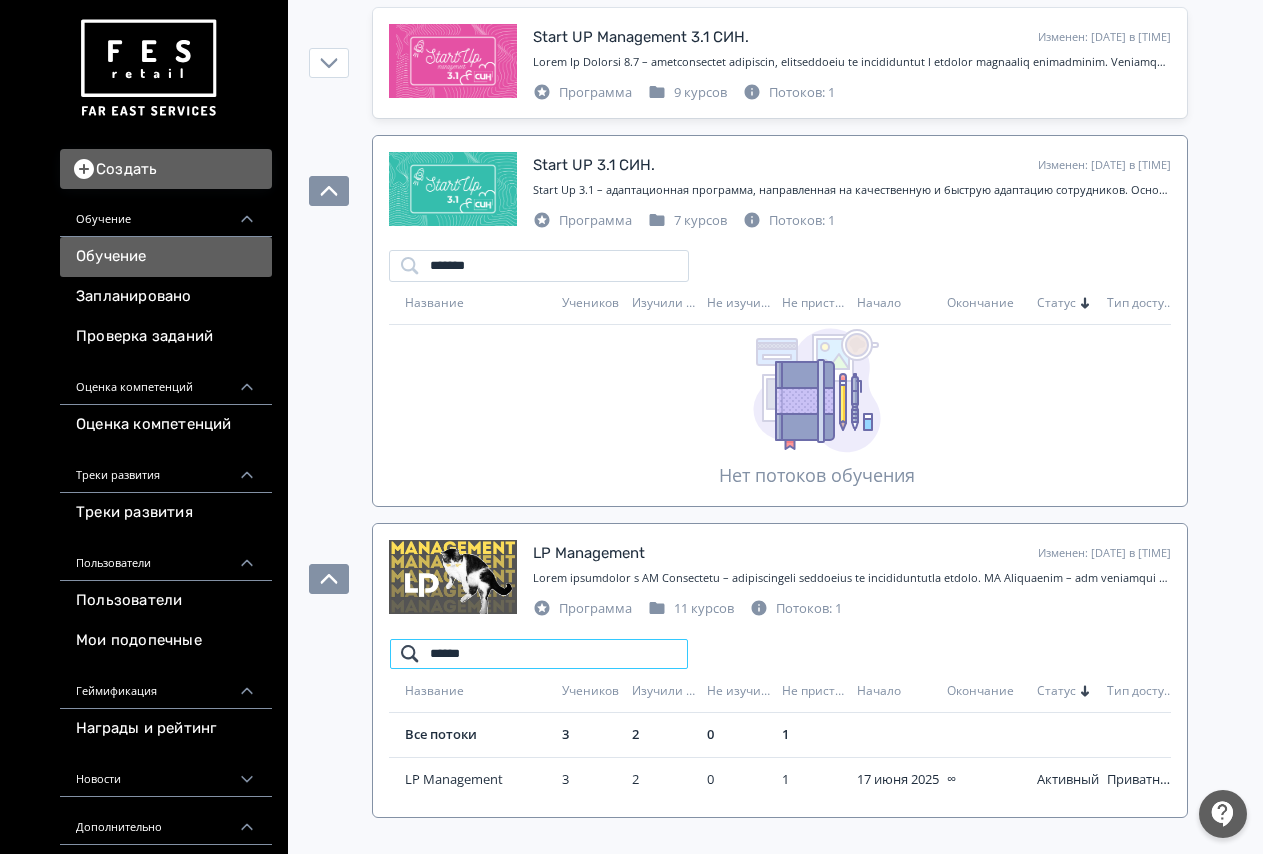 type on "*******" 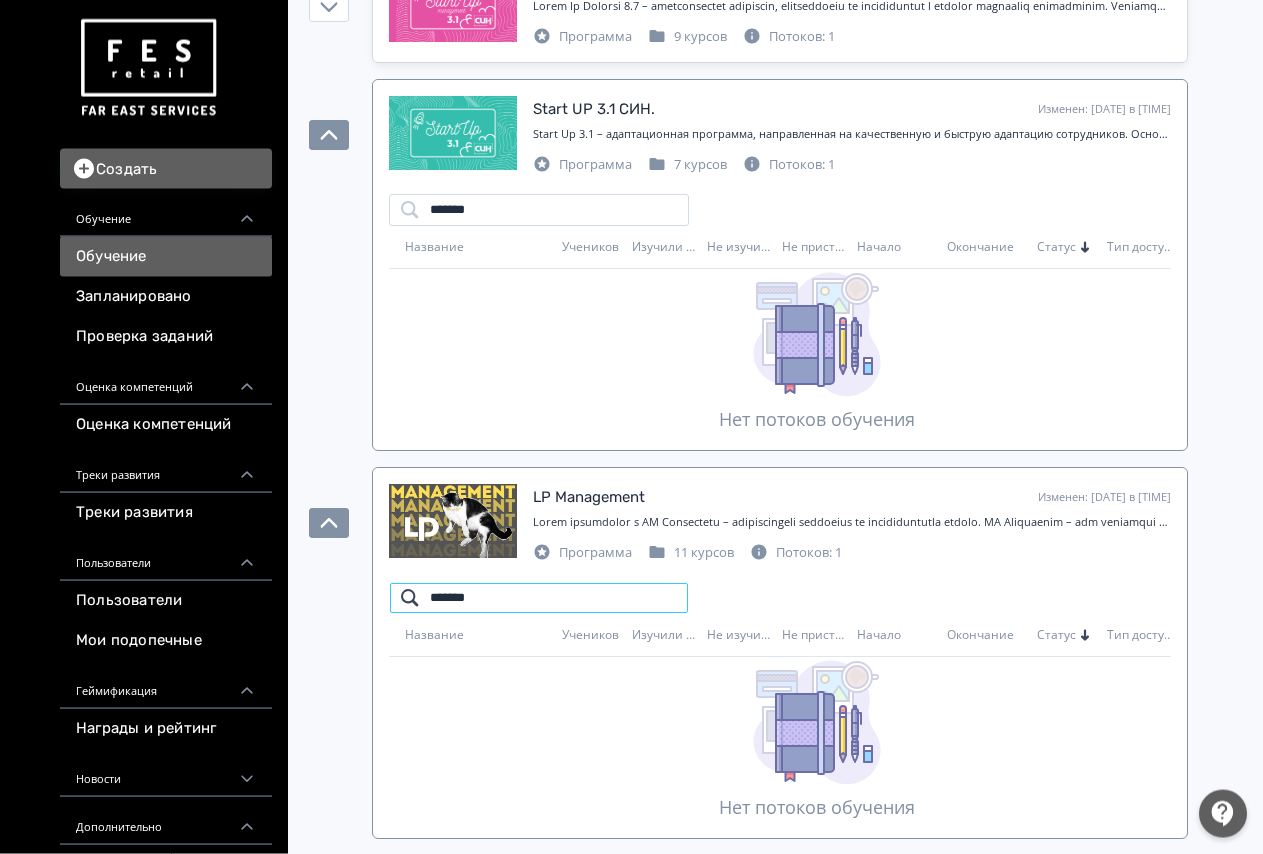 scroll, scrollTop: 341, scrollLeft: 0, axis: vertical 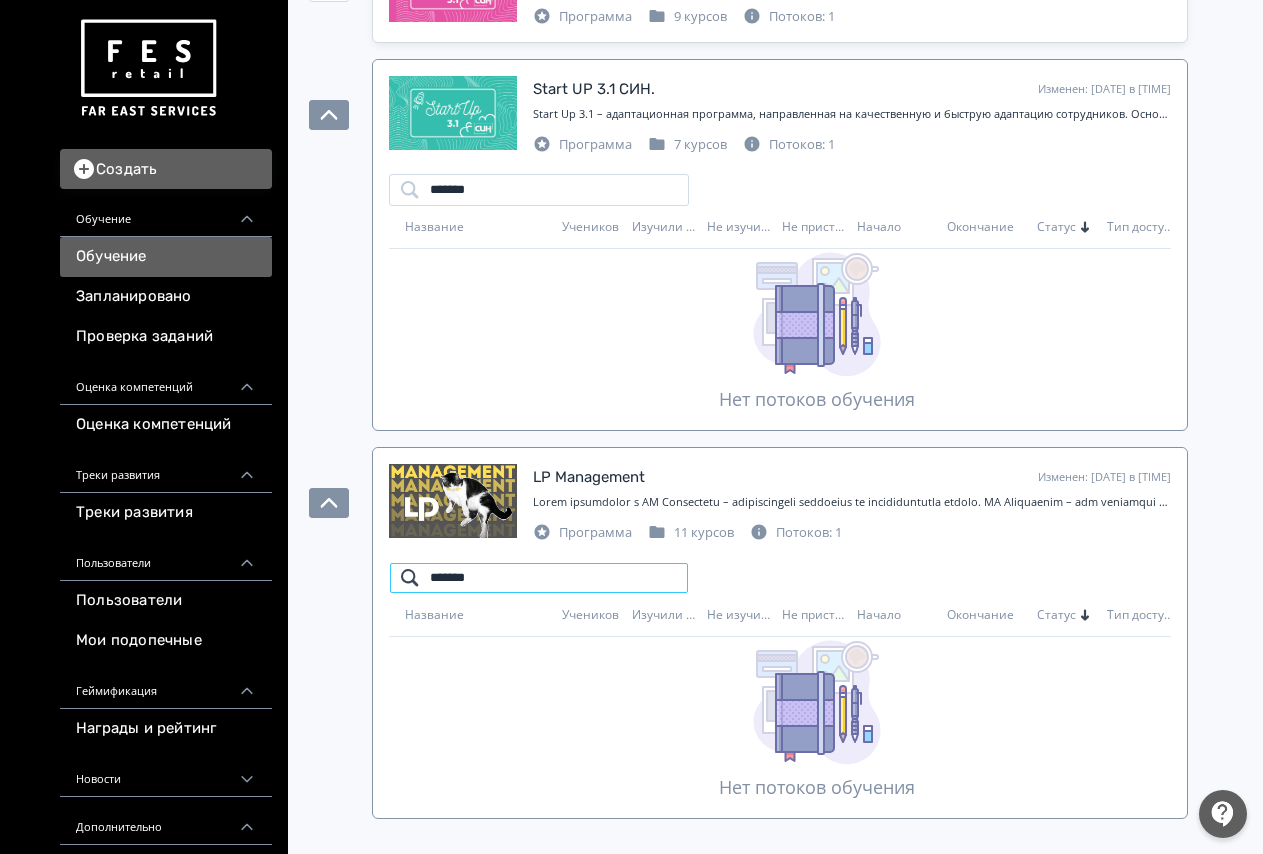 drag, startPoint x: 503, startPoint y: 575, endPoint x: 381, endPoint y: 560, distance: 122.91867 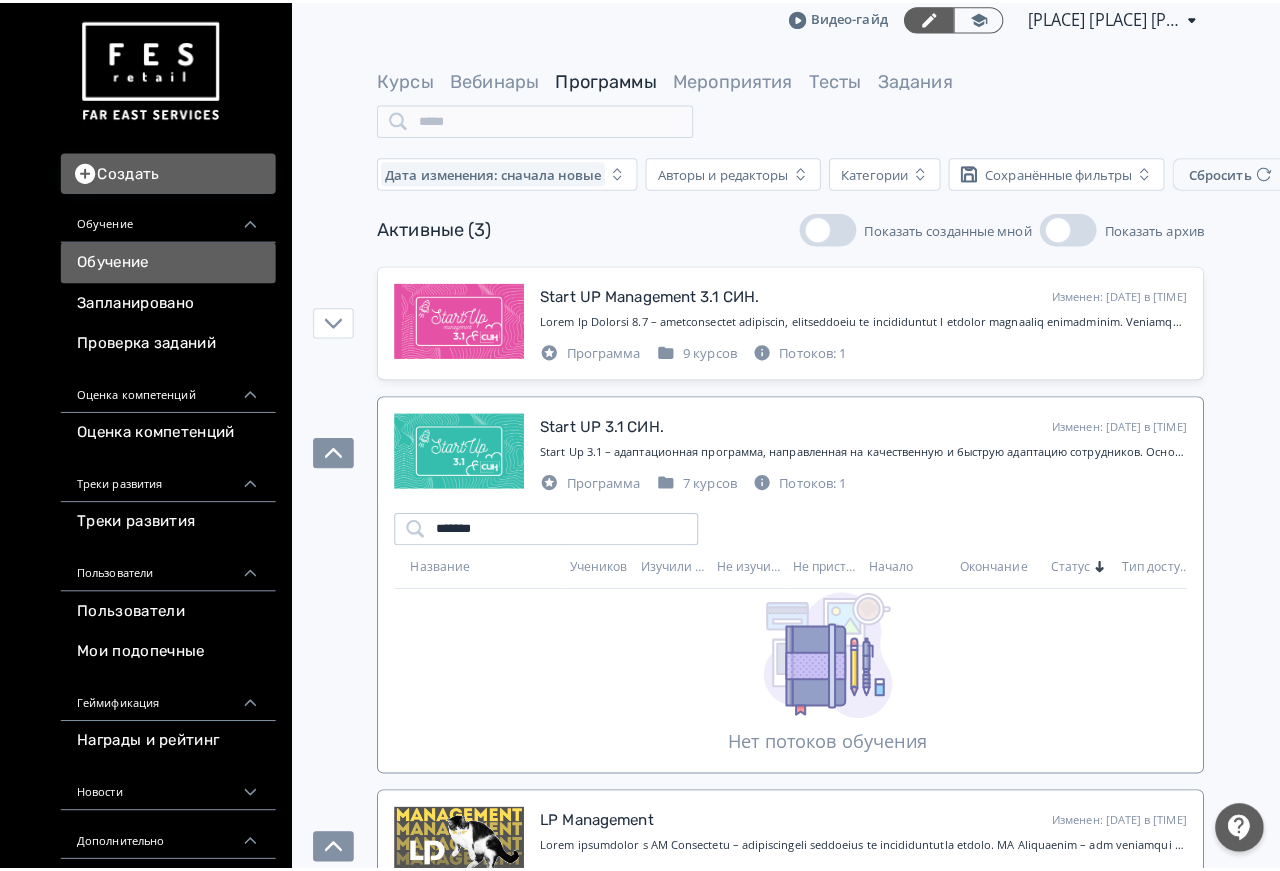 scroll, scrollTop: 0, scrollLeft: 0, axis: both 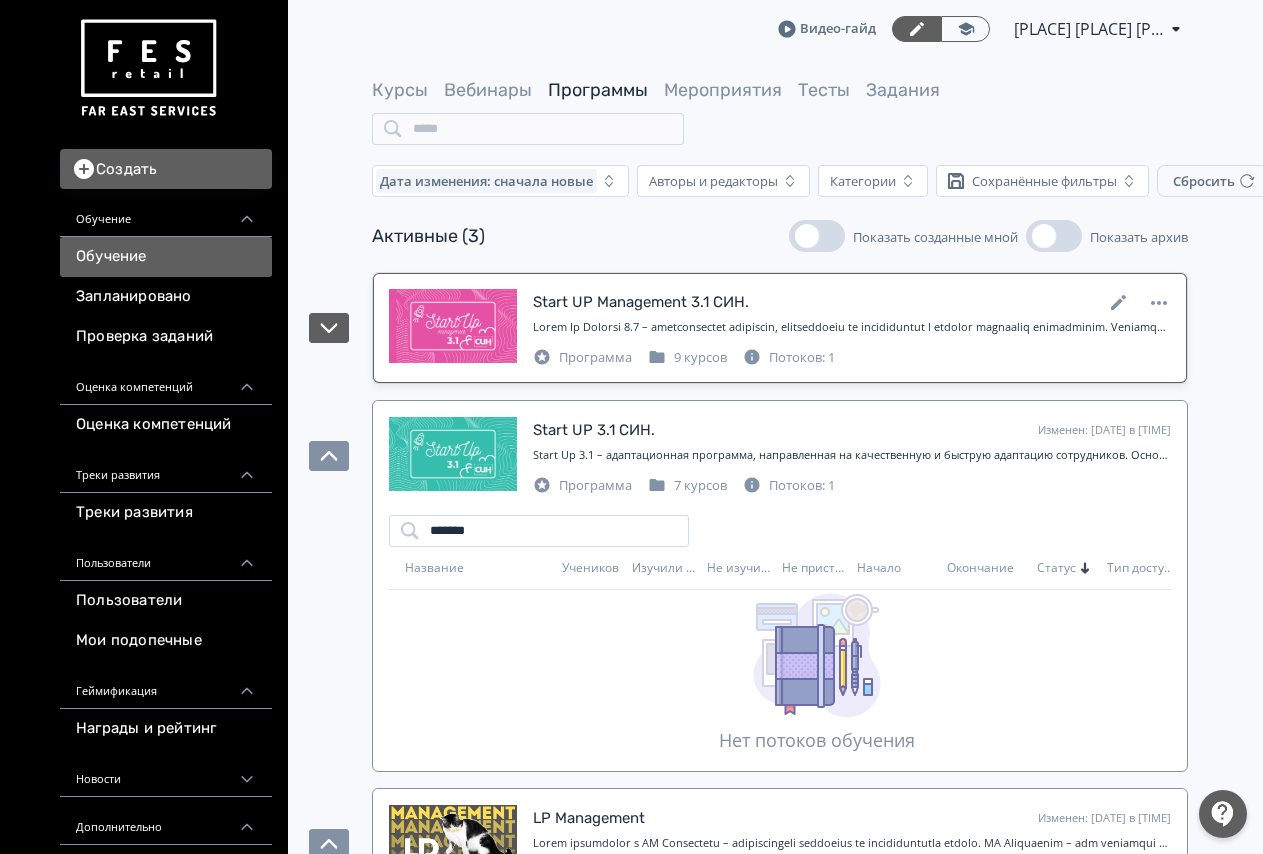 click at bounding box center [453, 326] 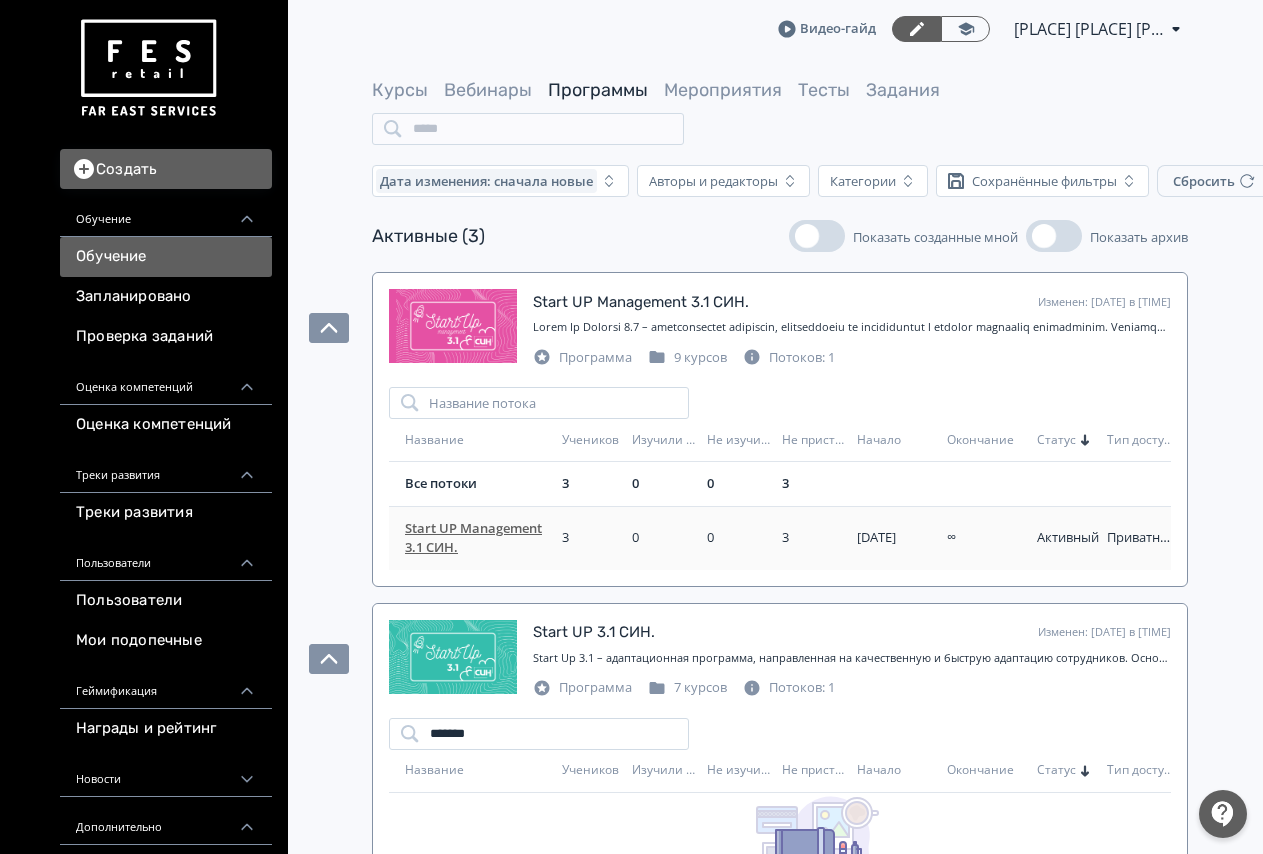 click on "Start UP Management 3.1 СИН." at bounding box center (479, 538) 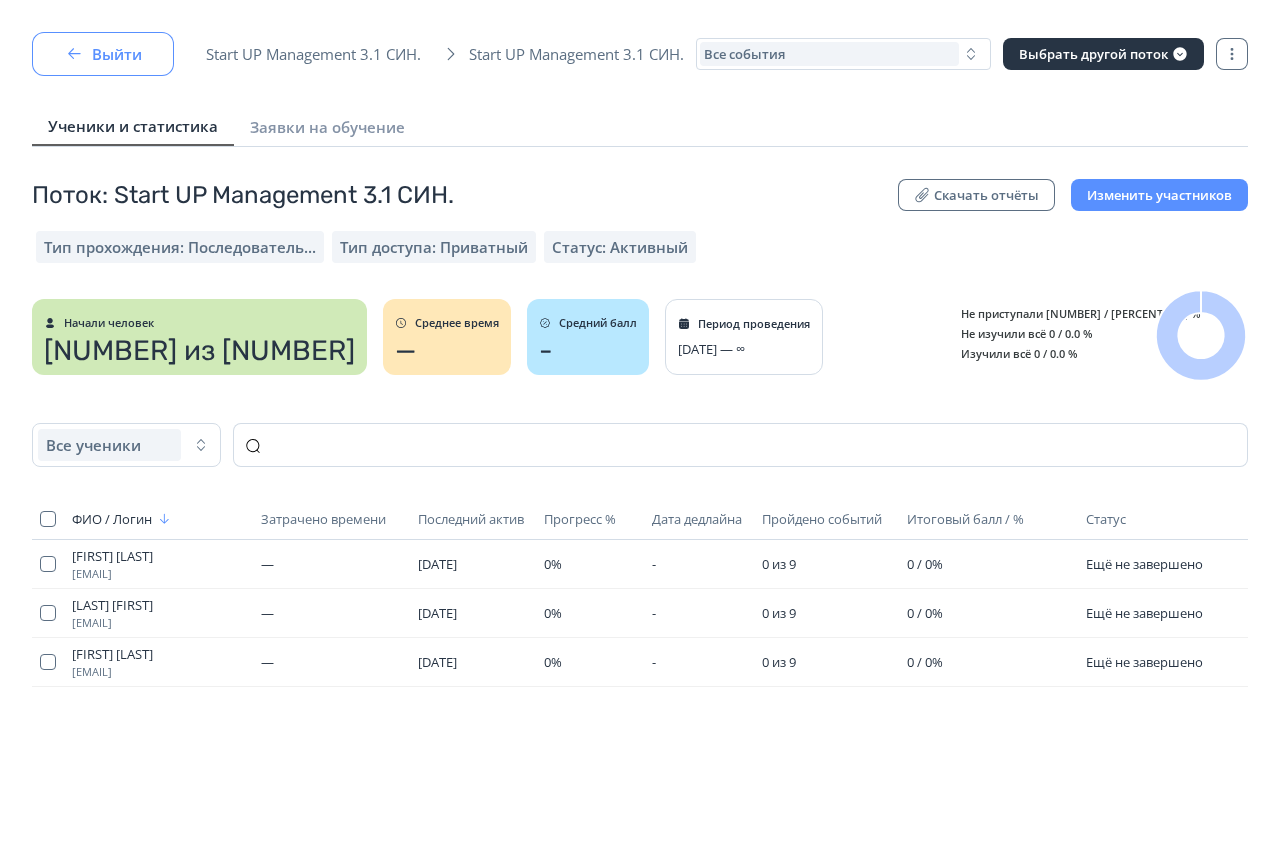click on "Выйти" at bounding box center [103, 54] 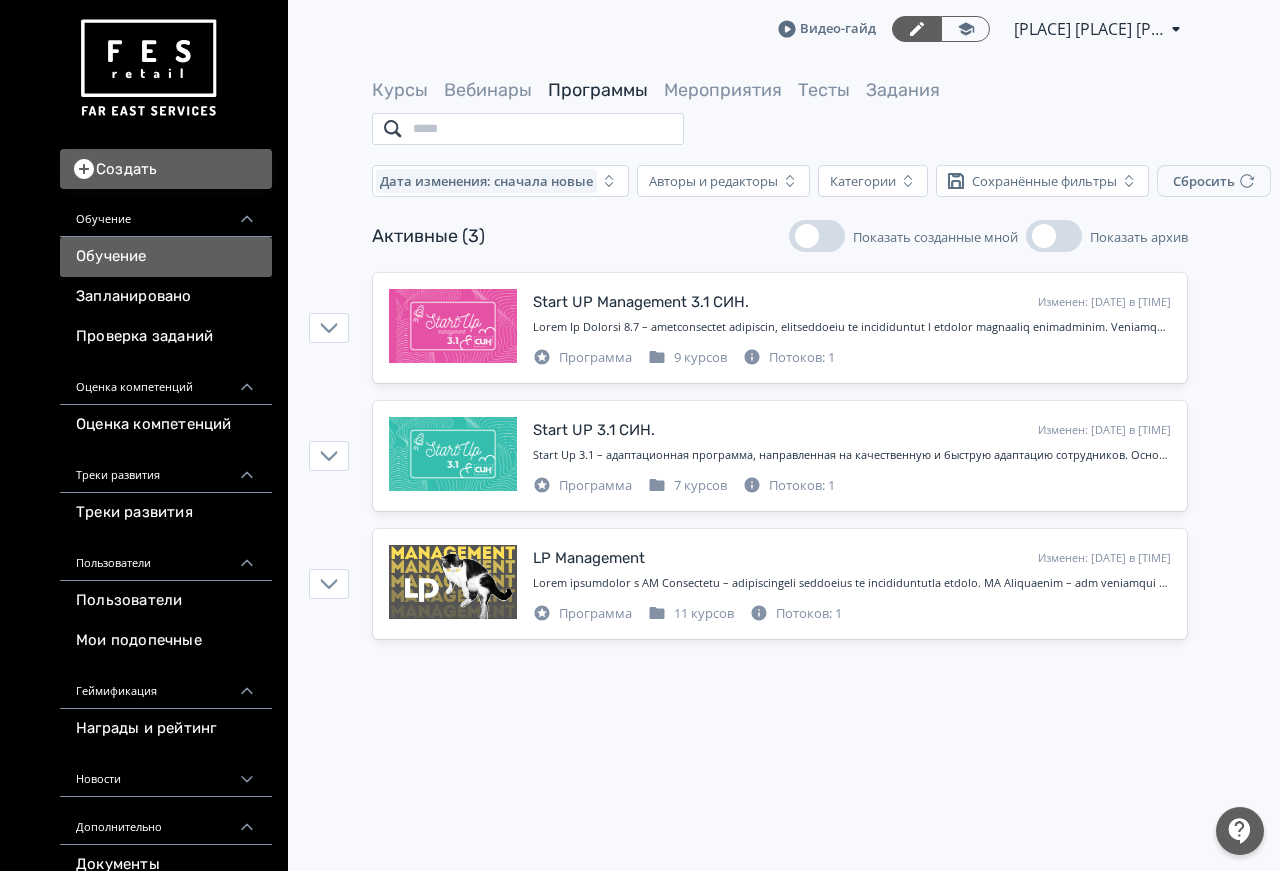 click at bounding box center [528, 129] 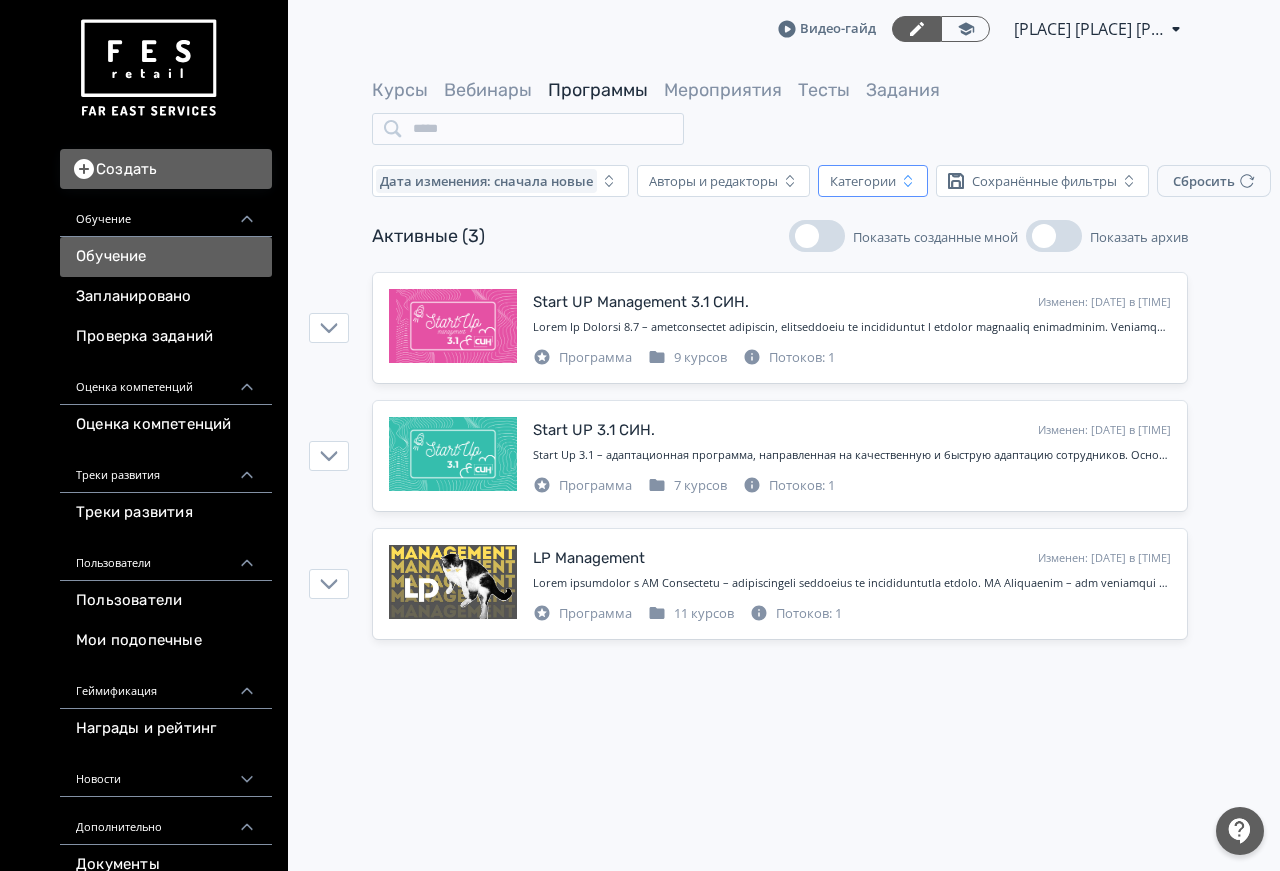 click 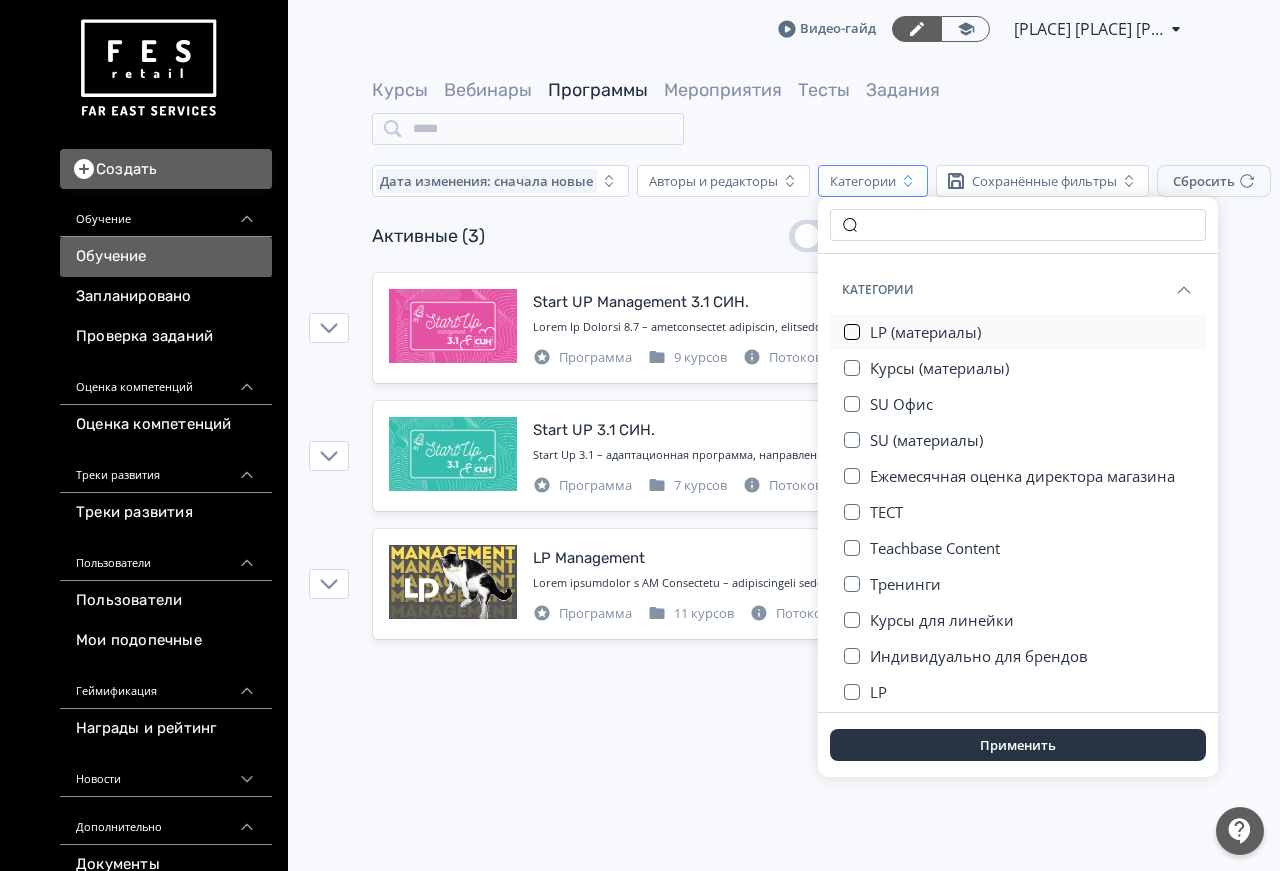 click at bounding box center [852, 332] 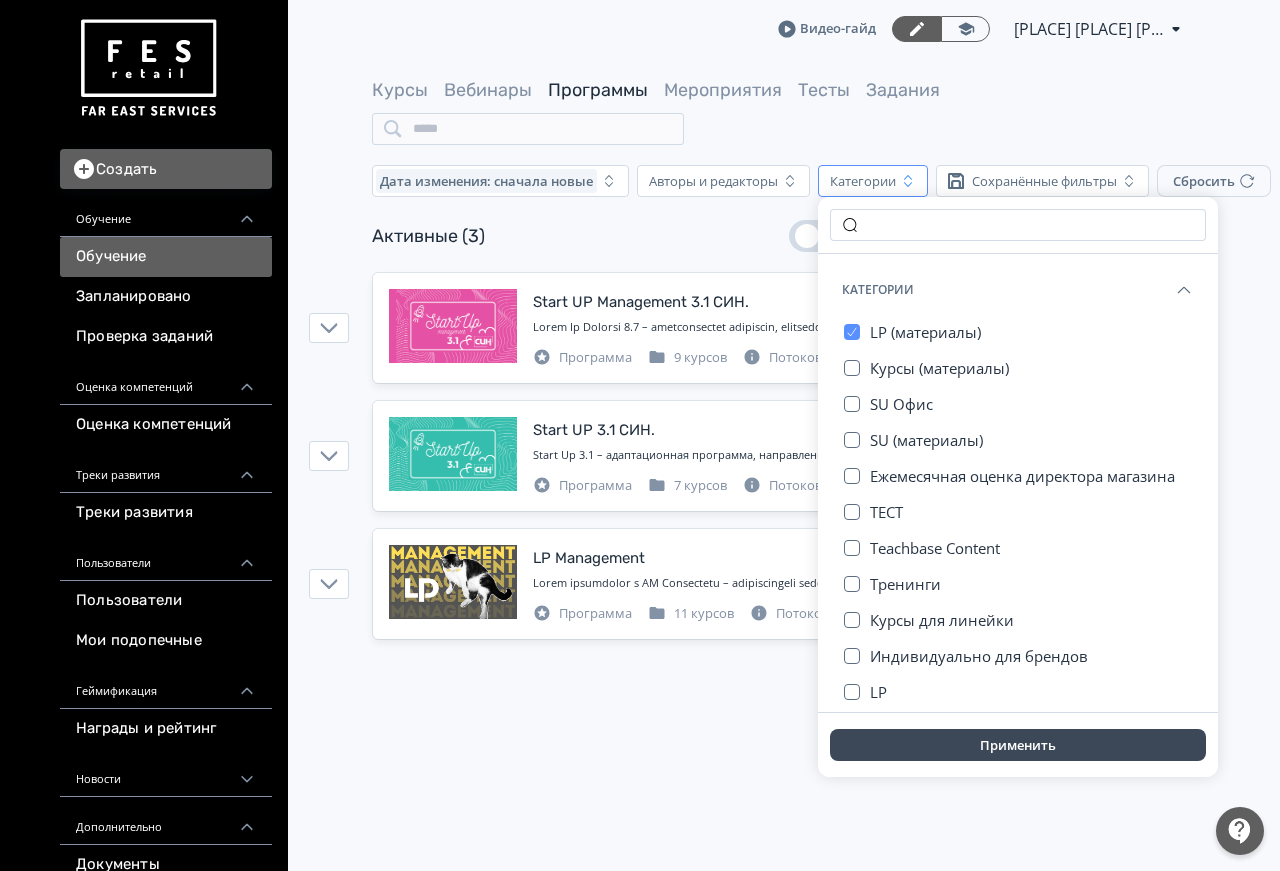 click on "Применить" at bounding box center [1018, 745] 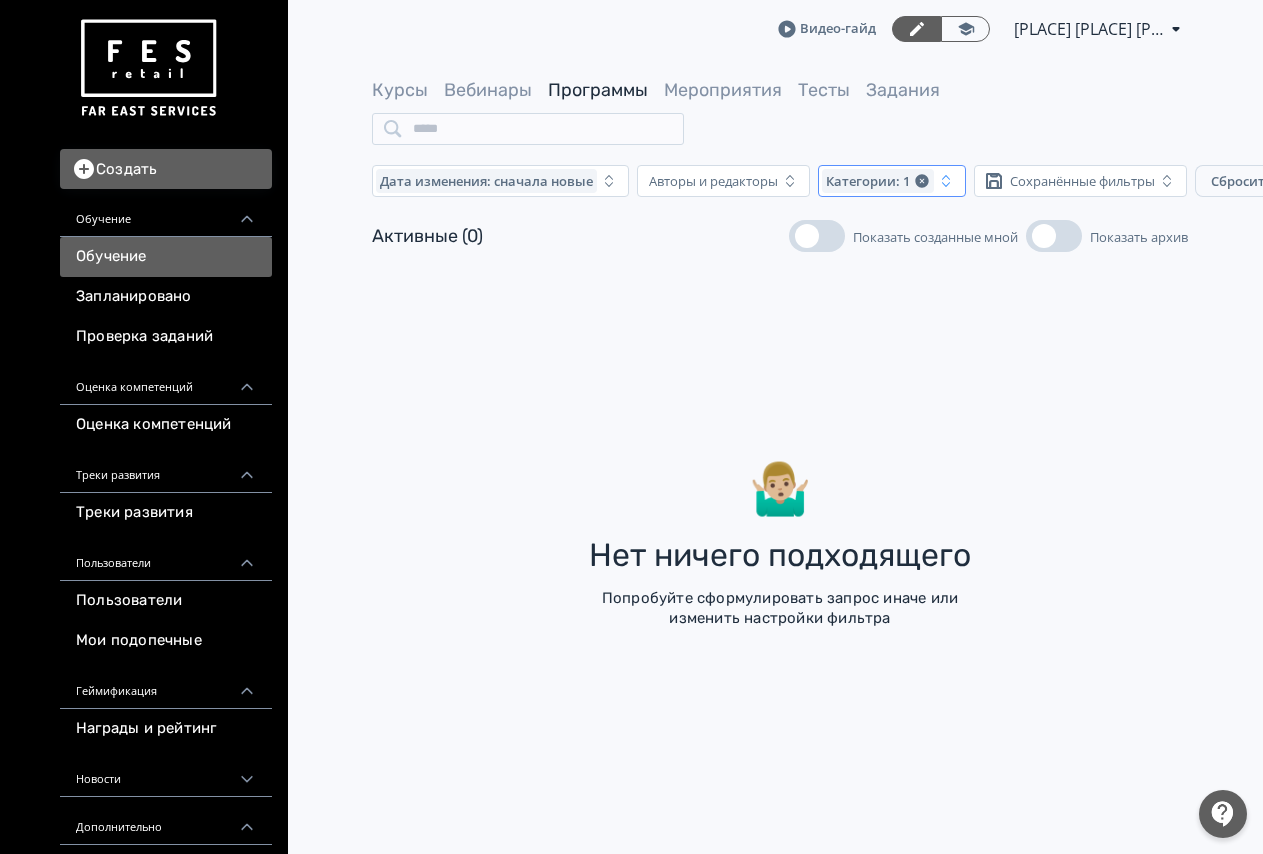 click 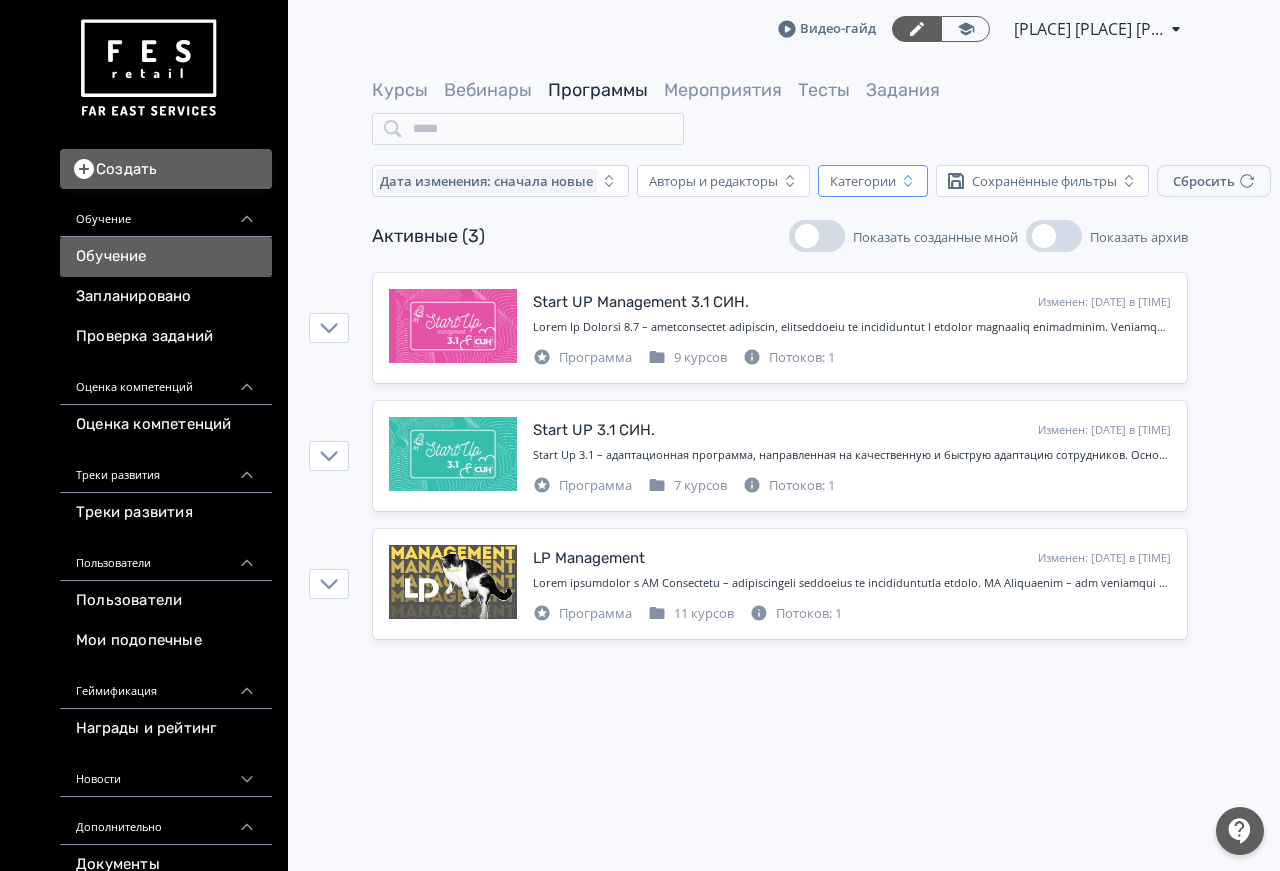click on "Категории" at bounding box center (863, 181) 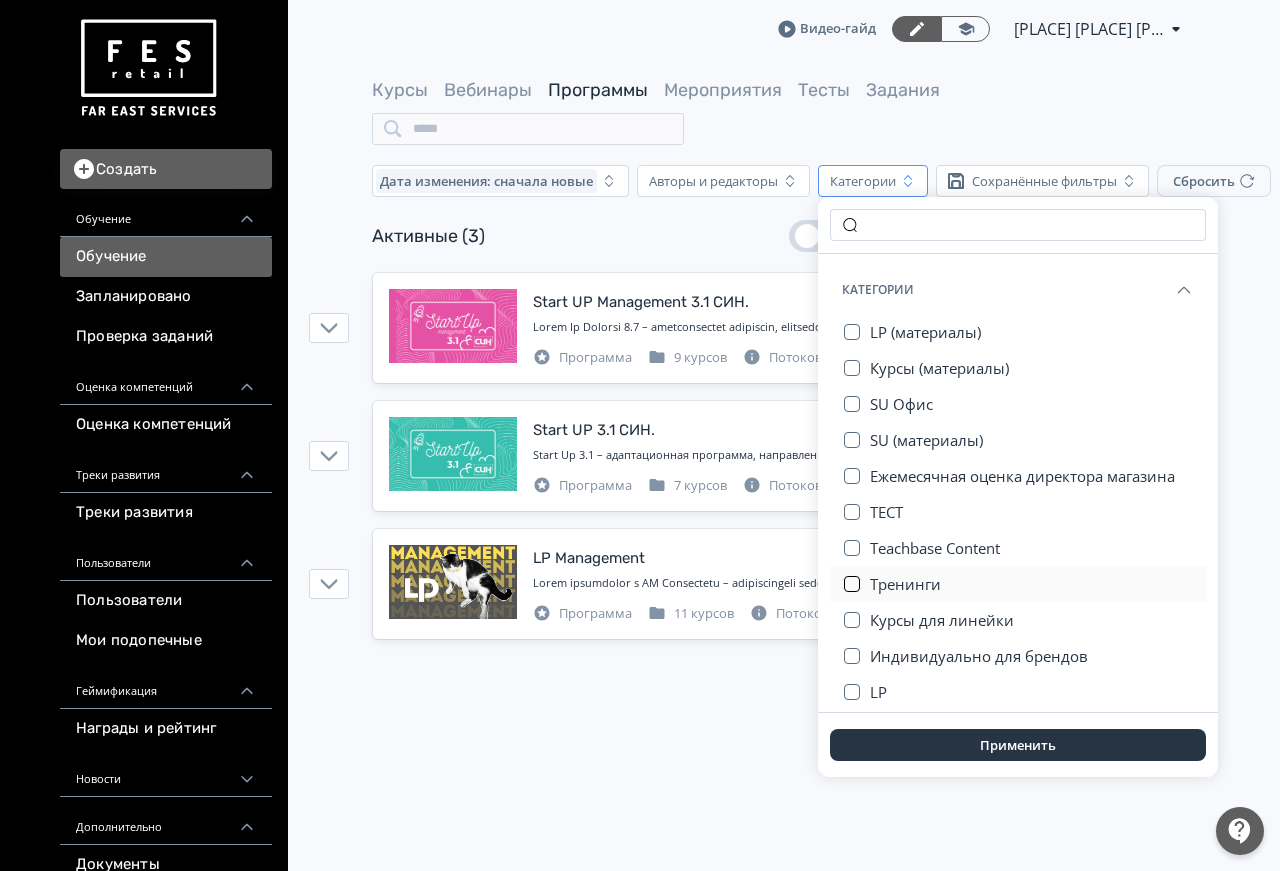click at bounding box center (852, 584) 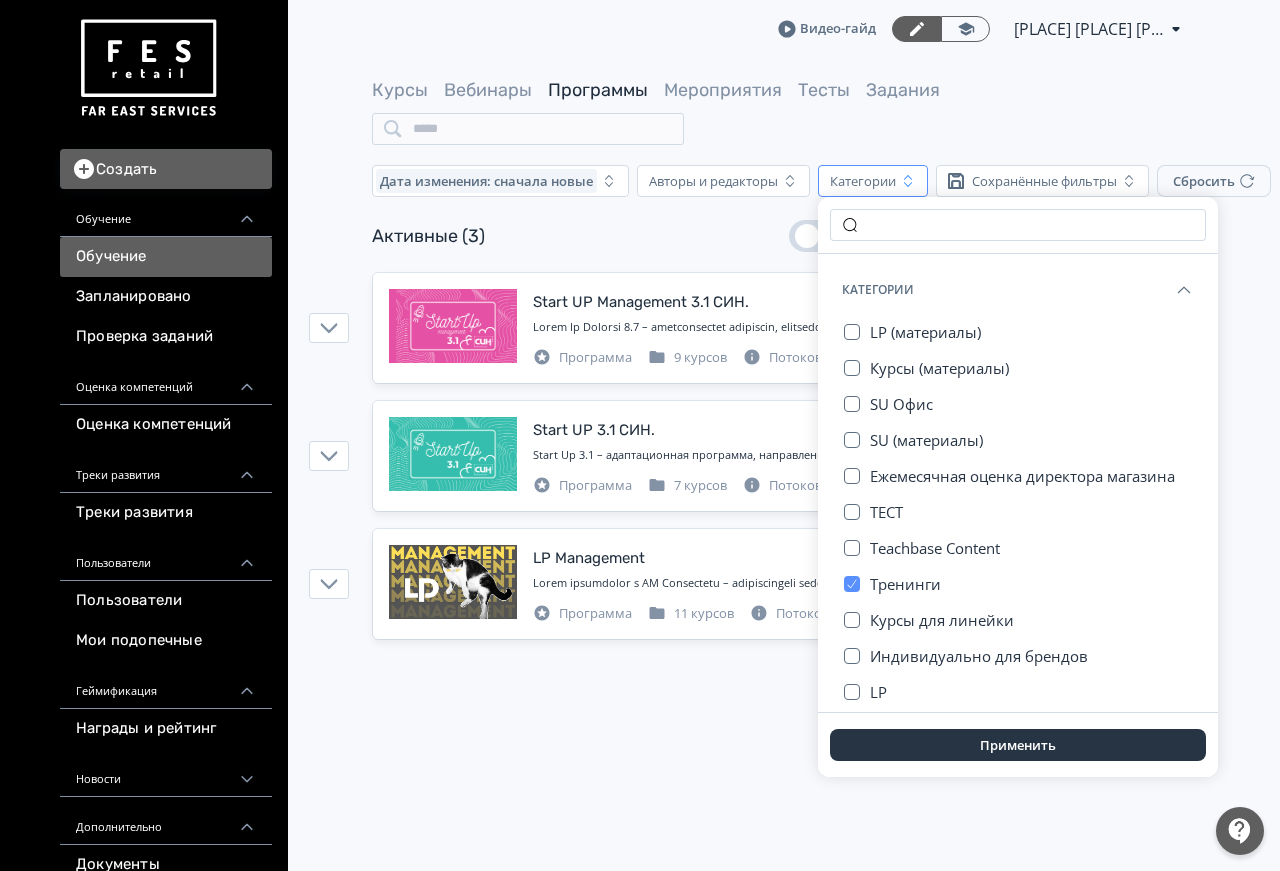 click on "Применить" at bounding box center (1018, 745) 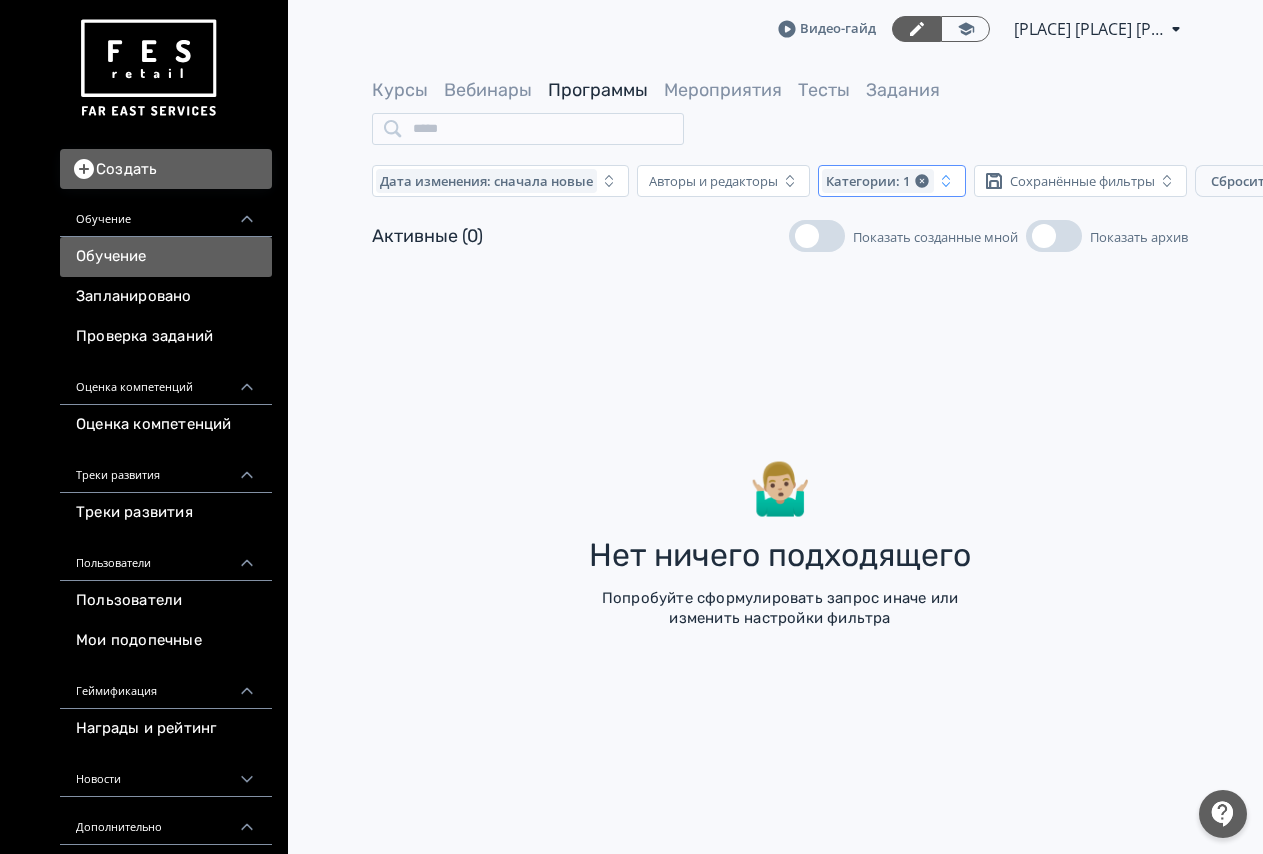 drag, startPoint x: 930, startPoint y: 181, endPoint x: 910, endPoint y: 196, distance: 25 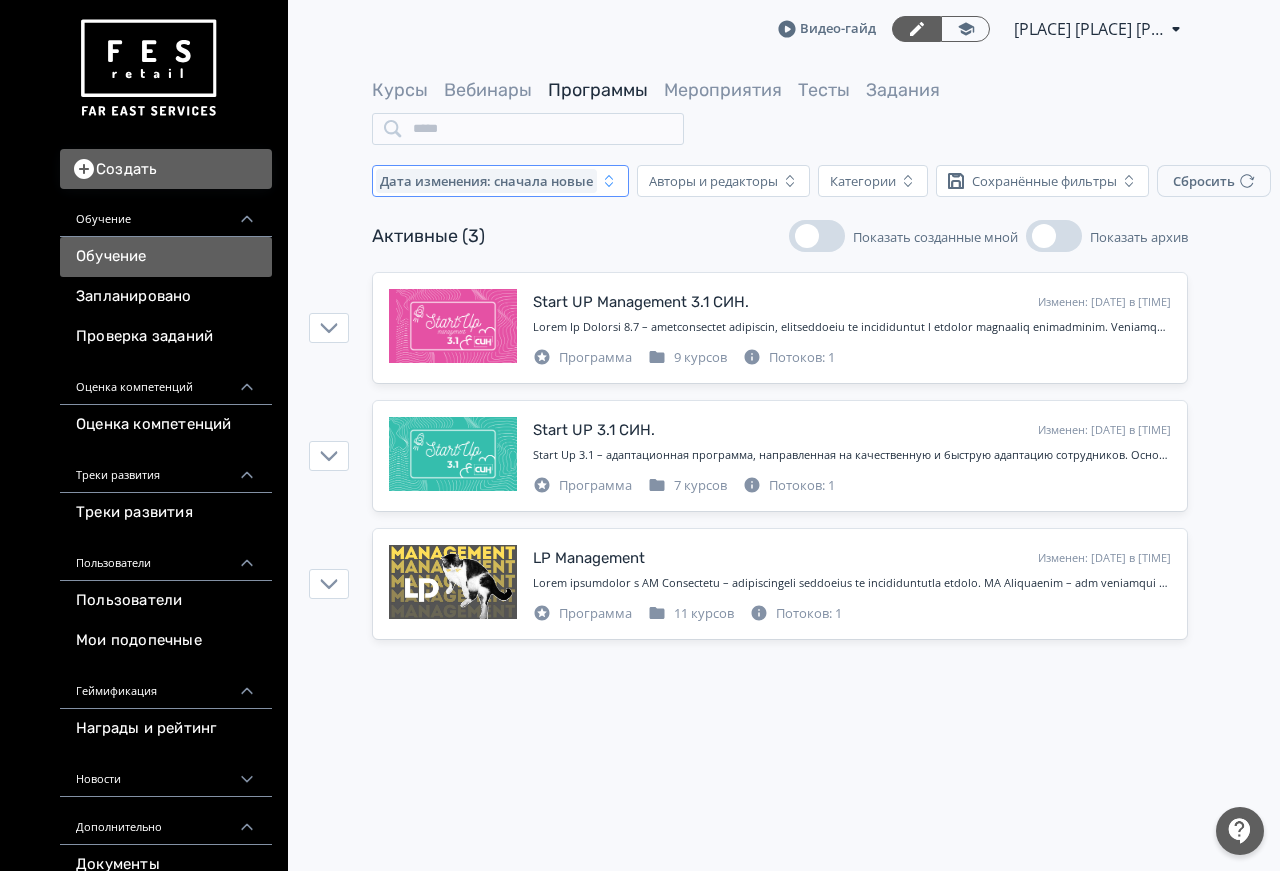 click on "Дата изменения: сначала новые" at bounding box center [486, 181] 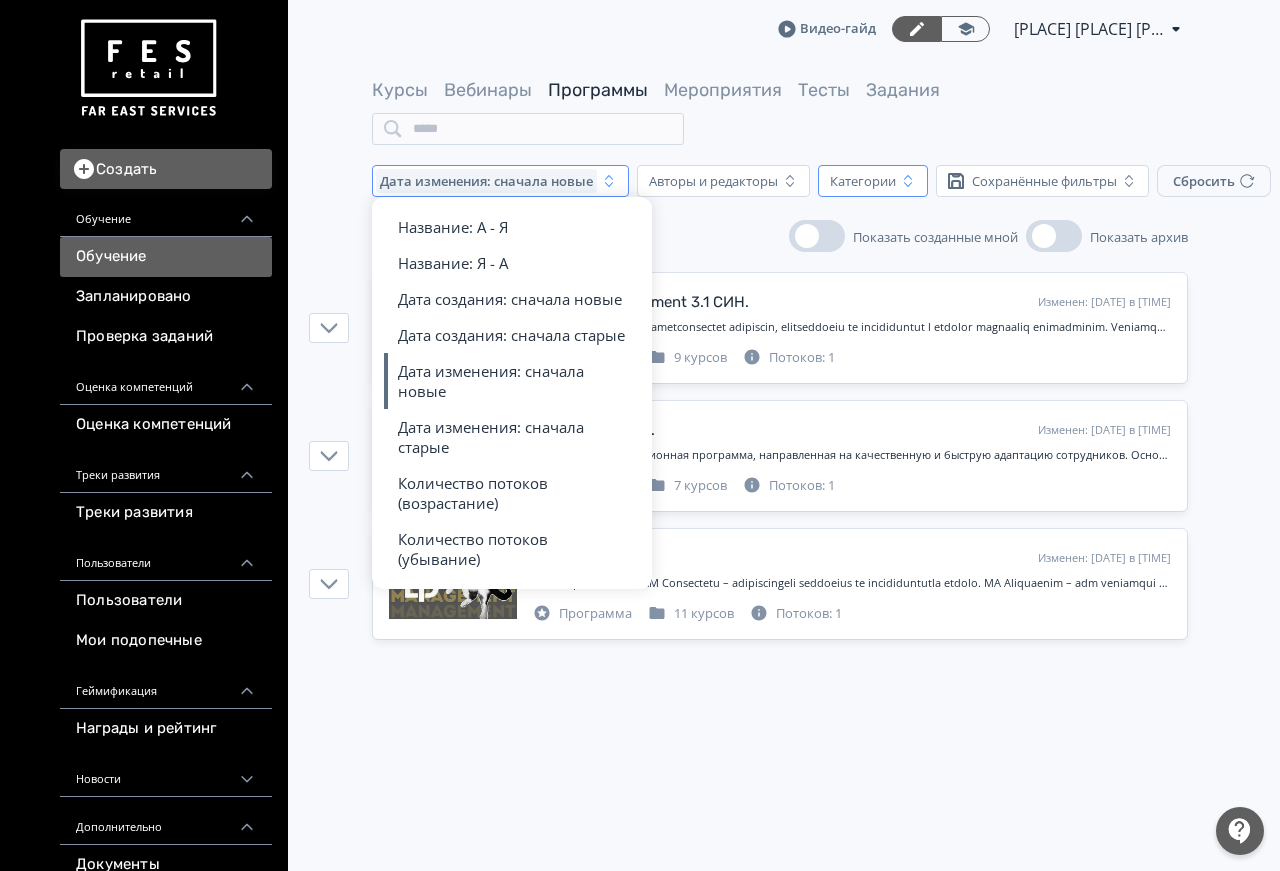 click on "Категории" at bounding box center (859, 181) 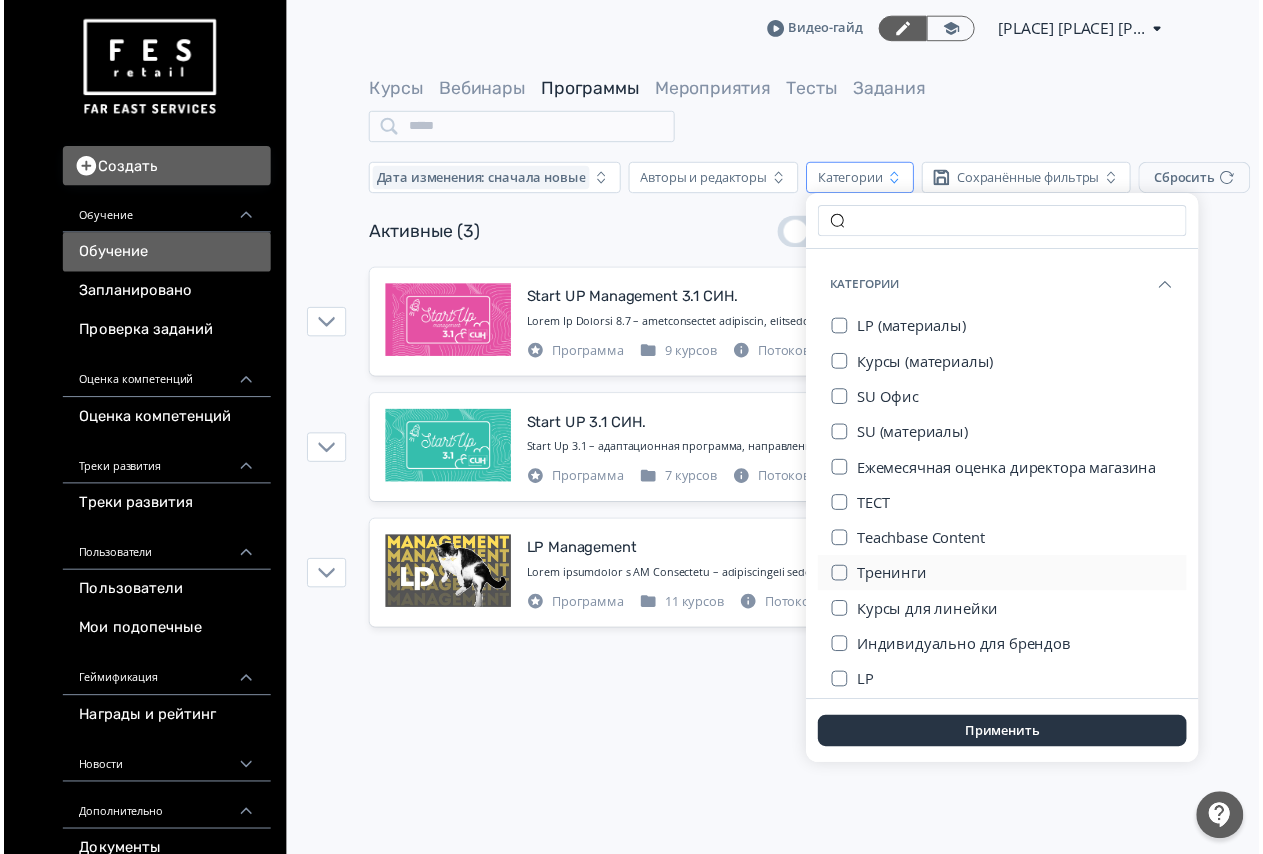 scroll, scrollTop: 138, scrollLeft: 0, axis: vertical 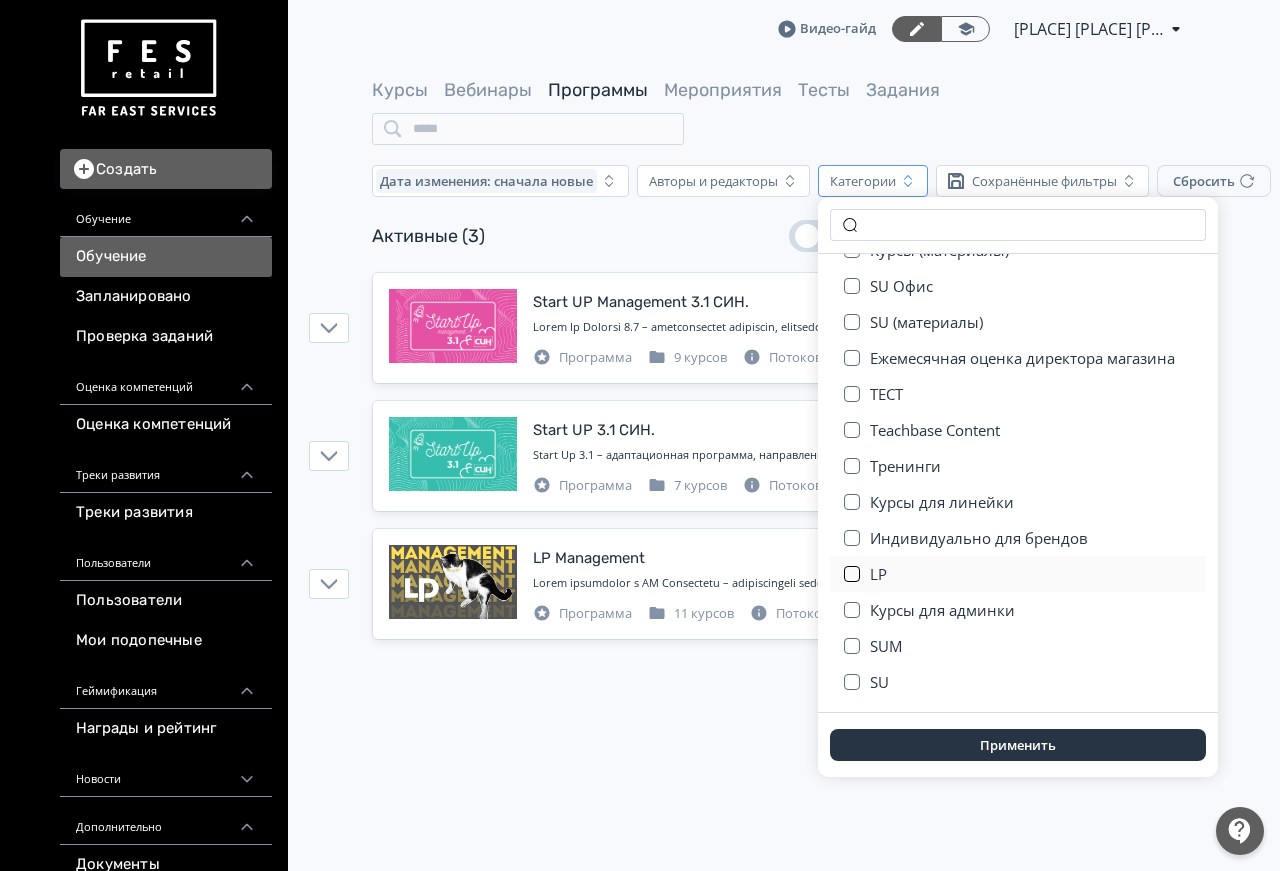 click at bounding box center (852, 574) 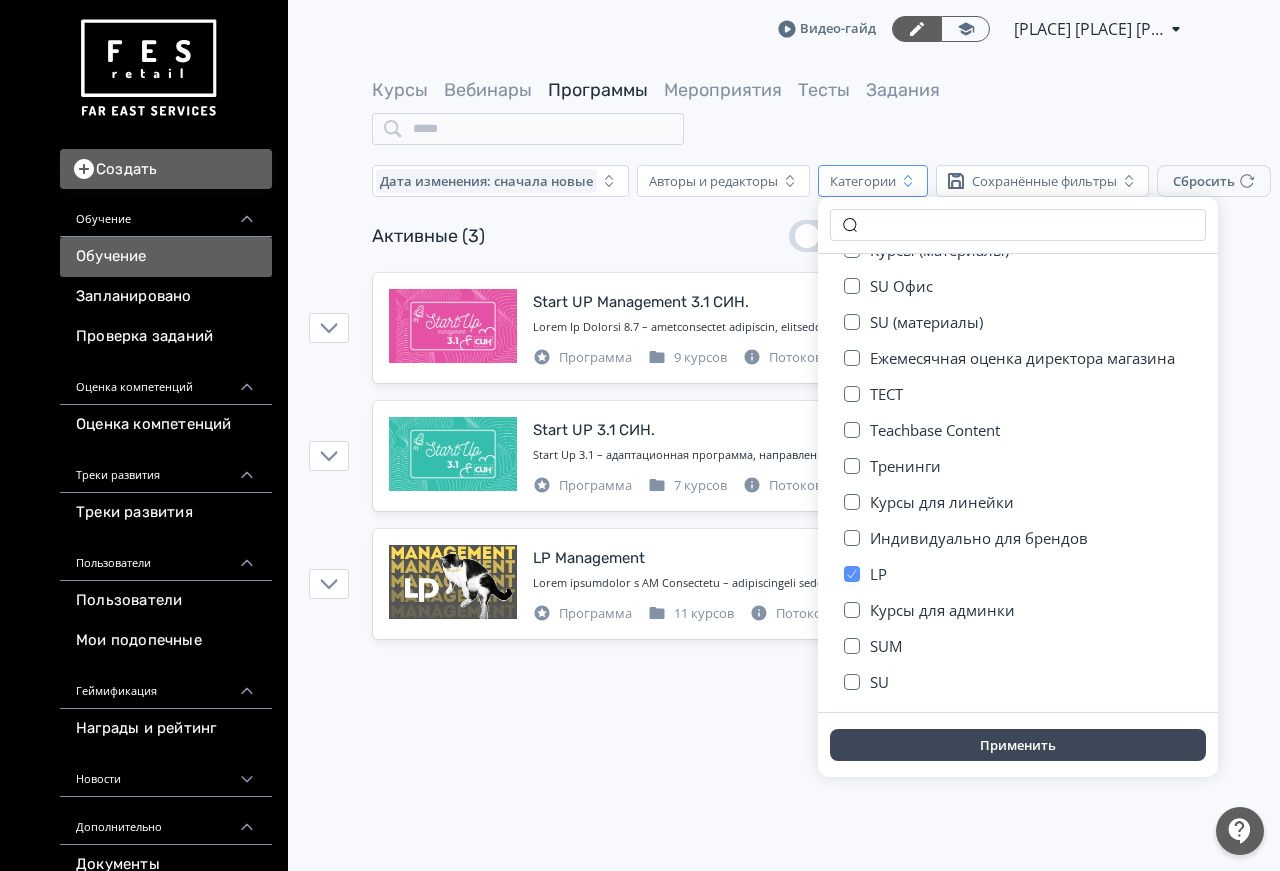 click on "Применить" at bounding box center (1018, 745) 